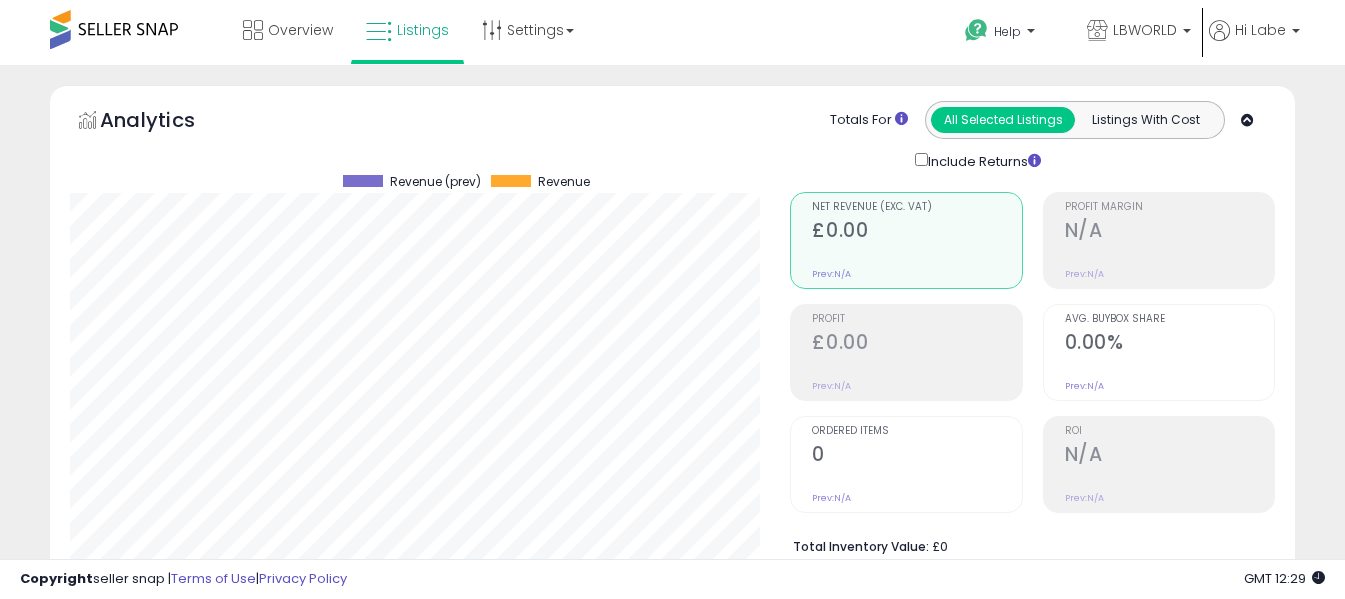 select on "**" 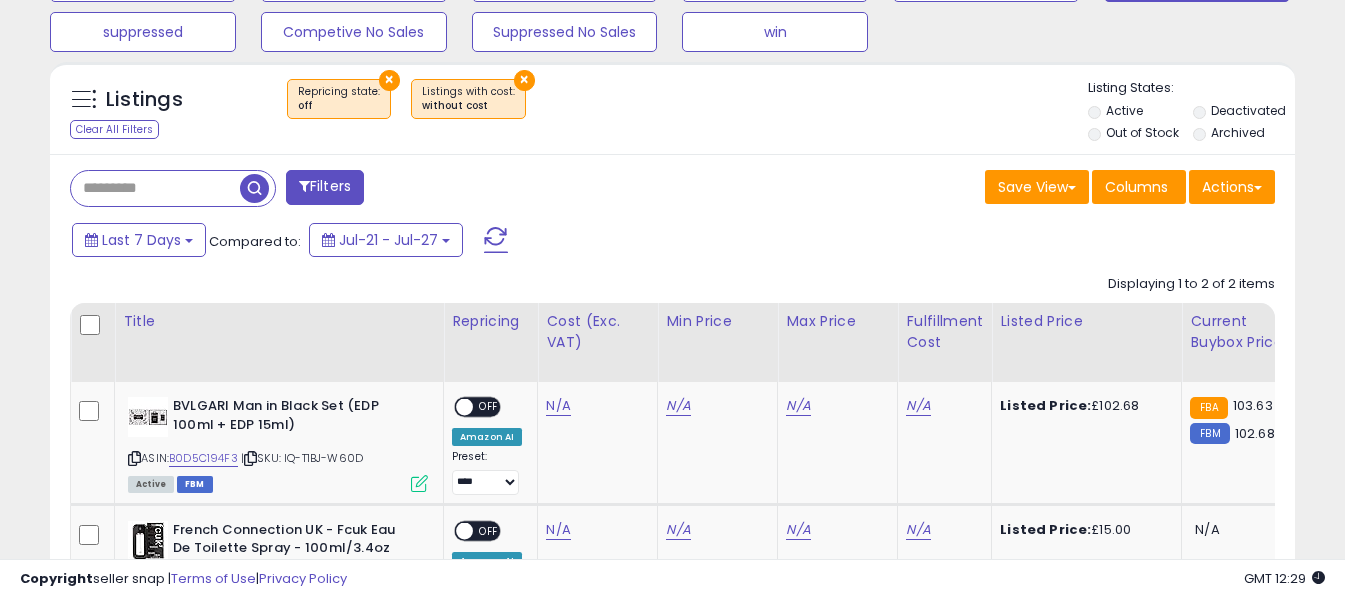scroll, scrollTop: 718, scrollLeft: 0, axis: vertical 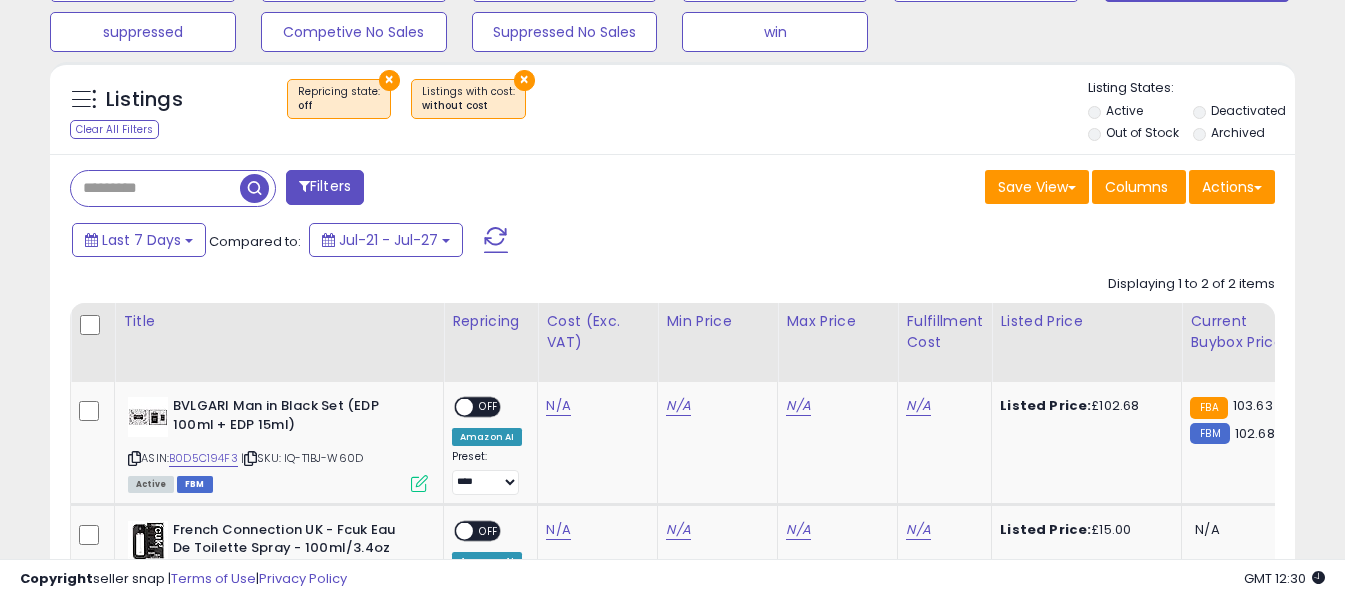 click at bounding box center (496, 240) 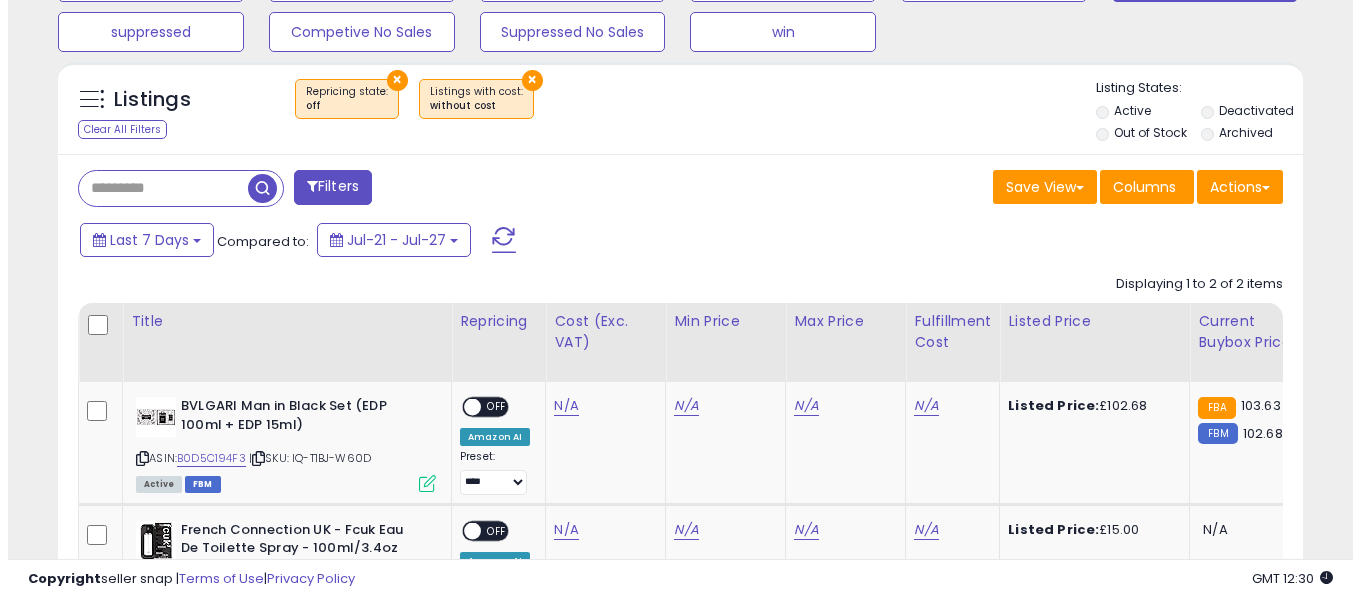 scroll, scrollTop: 671, scrollLeft: 0, axis: vertical 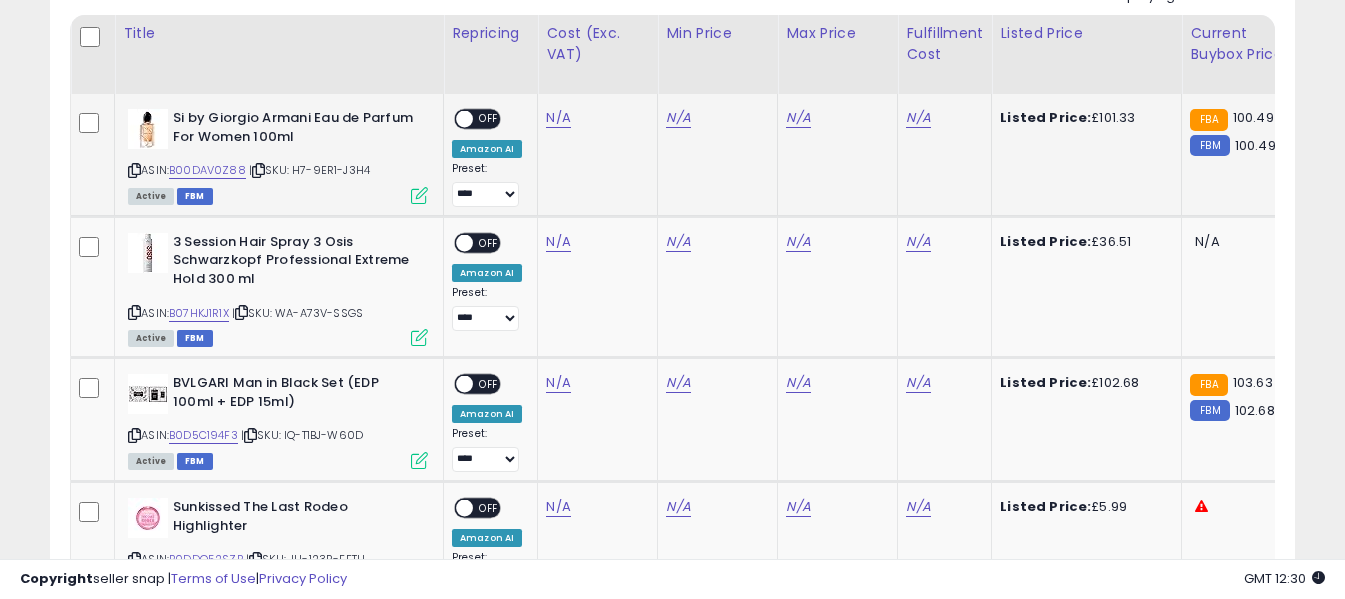 click at bounding box center [134, 170] 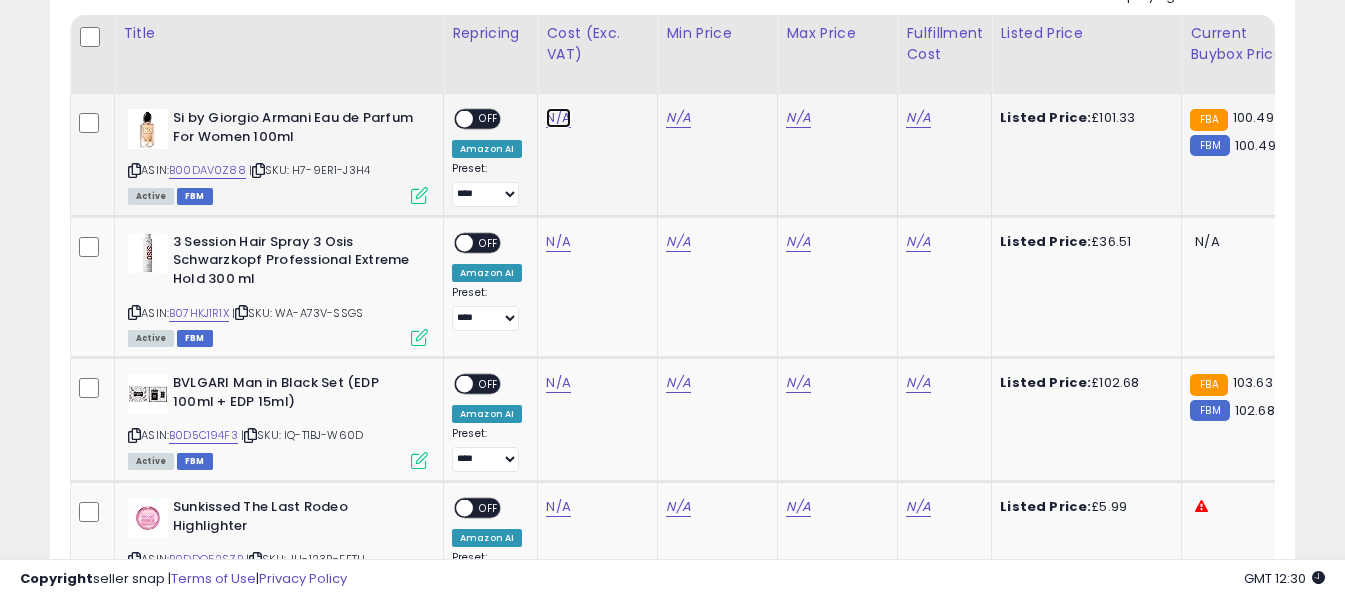 click on "N/A" at bounding box center (558, 118) 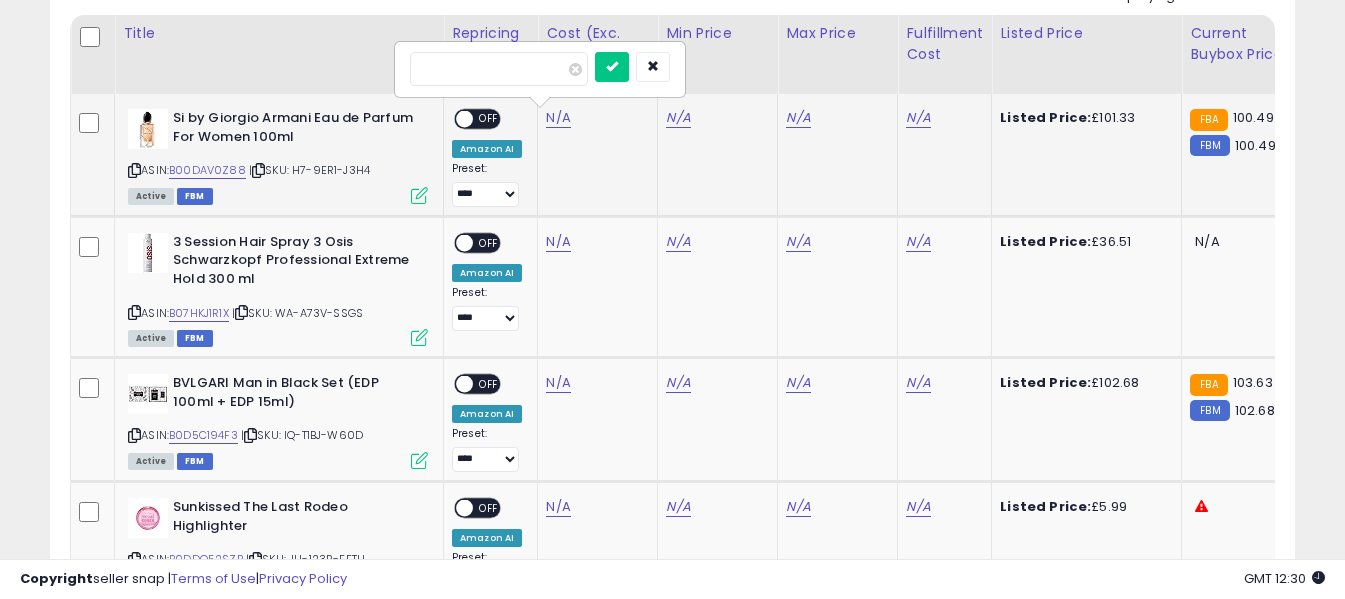 click at bounding box center [499, 69] 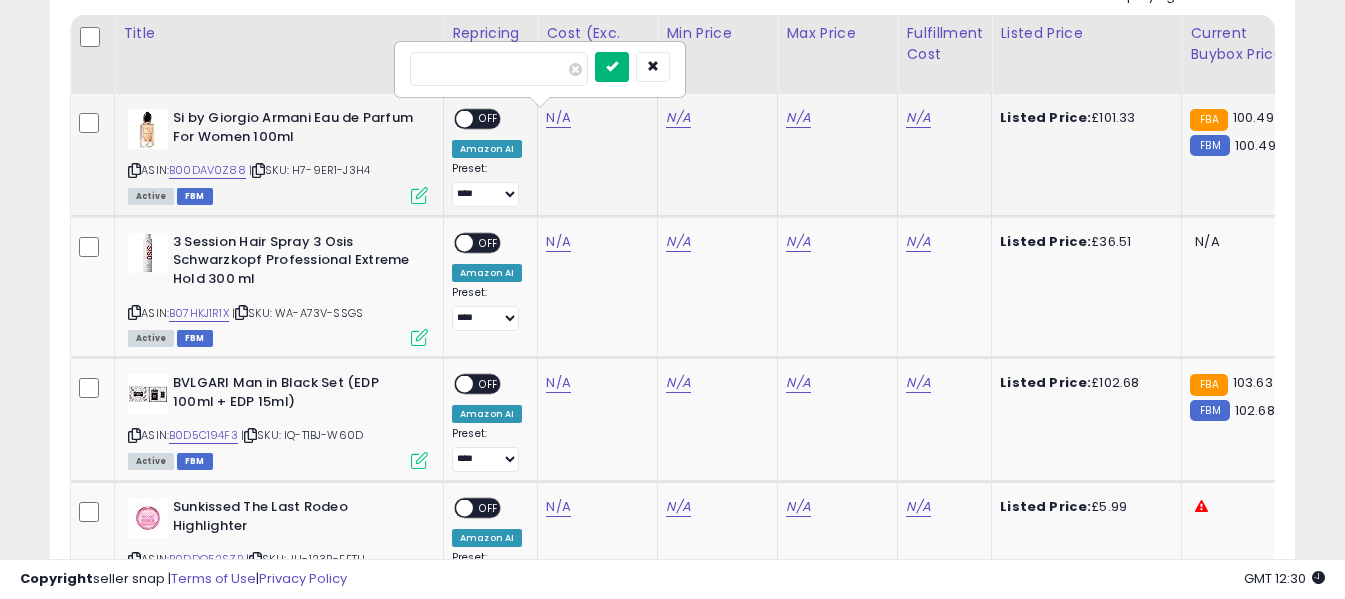 type on "*****" 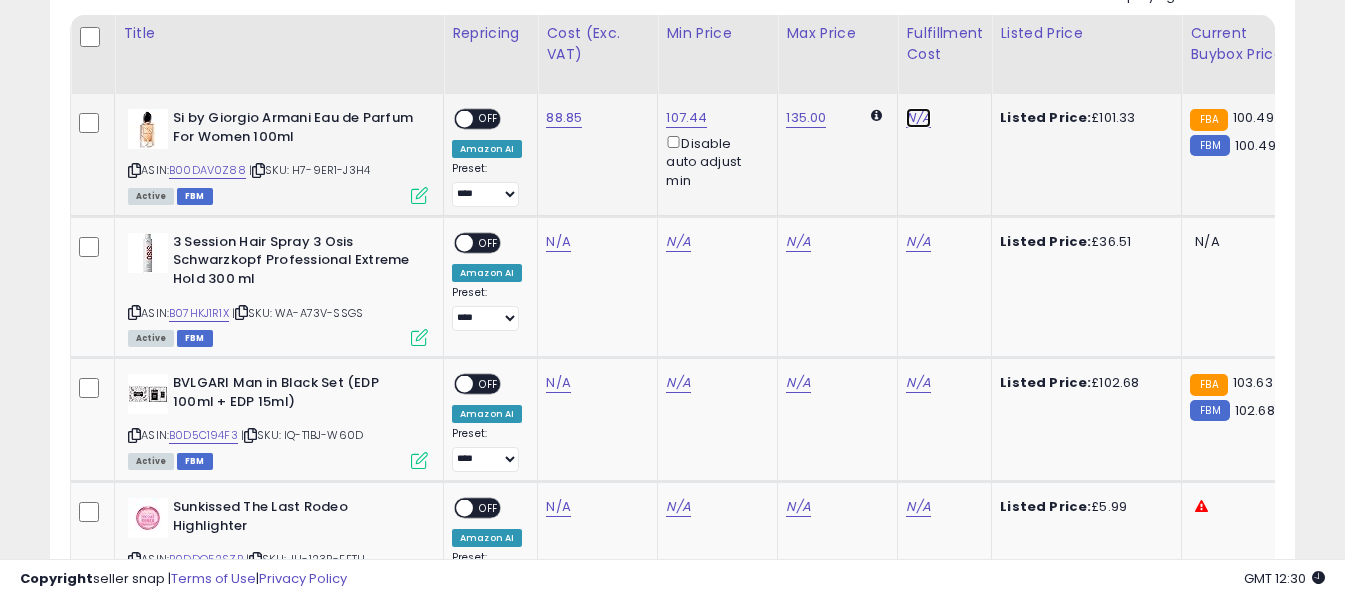click on "N/A" at bounding box center (918, 118) 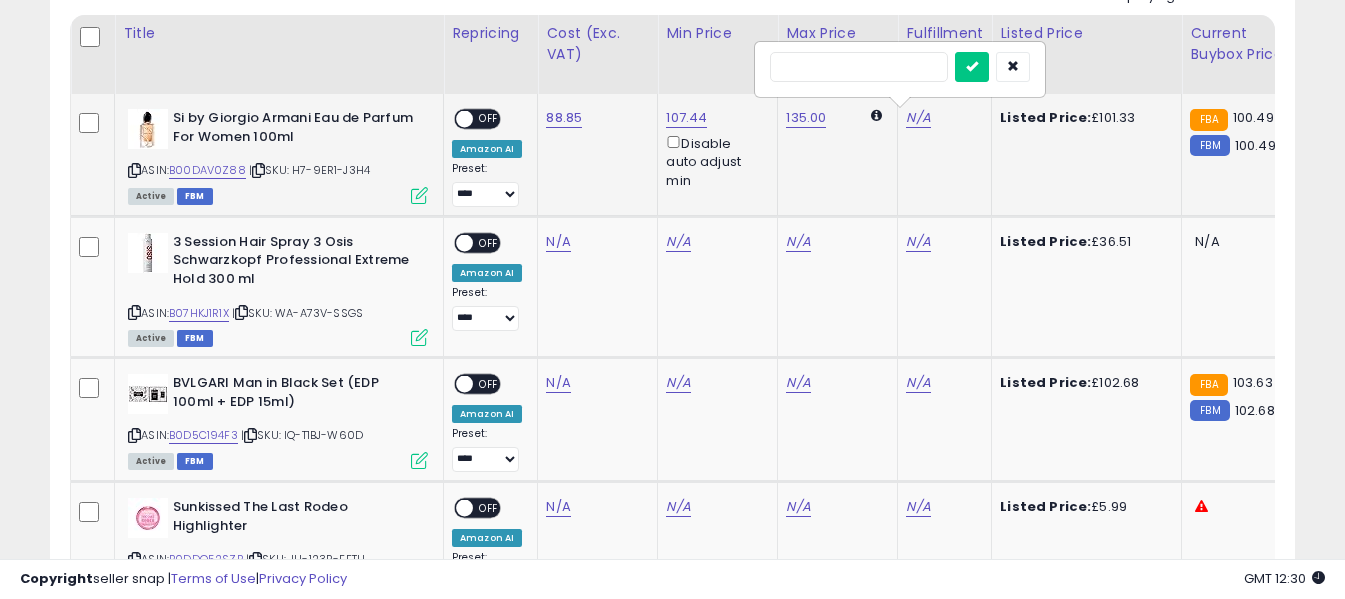 click at bounding box center (859, 67) 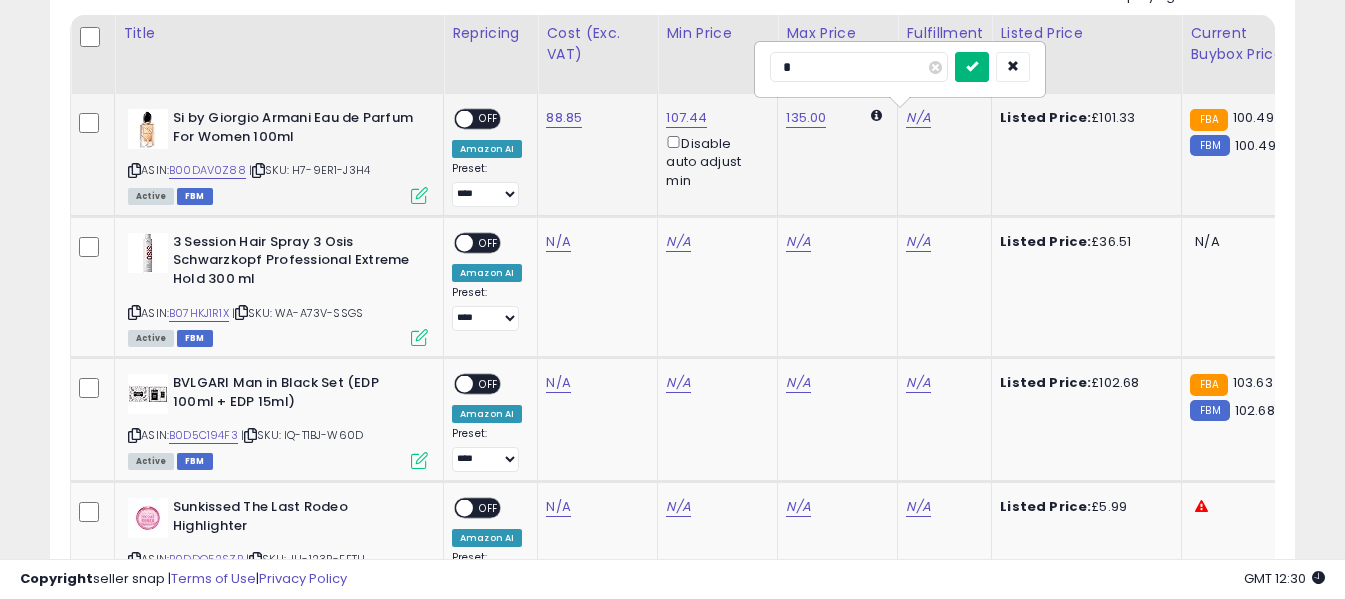 type on "*" 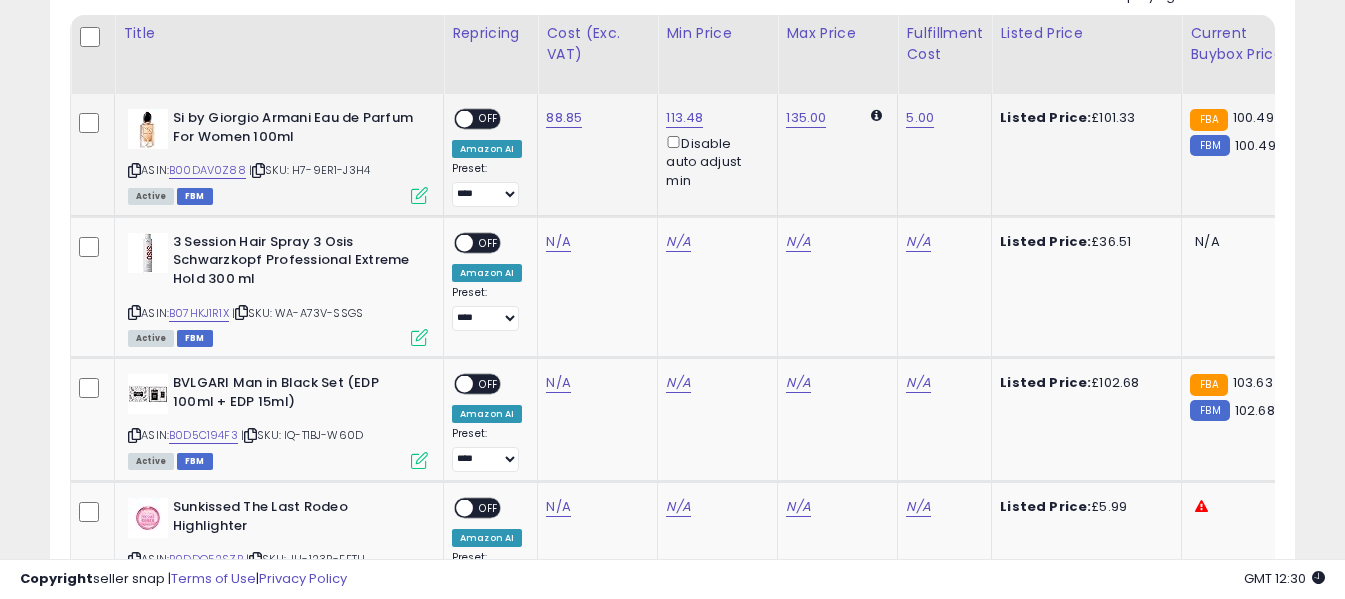 click on "OFF" at bounding box center [489, 119] 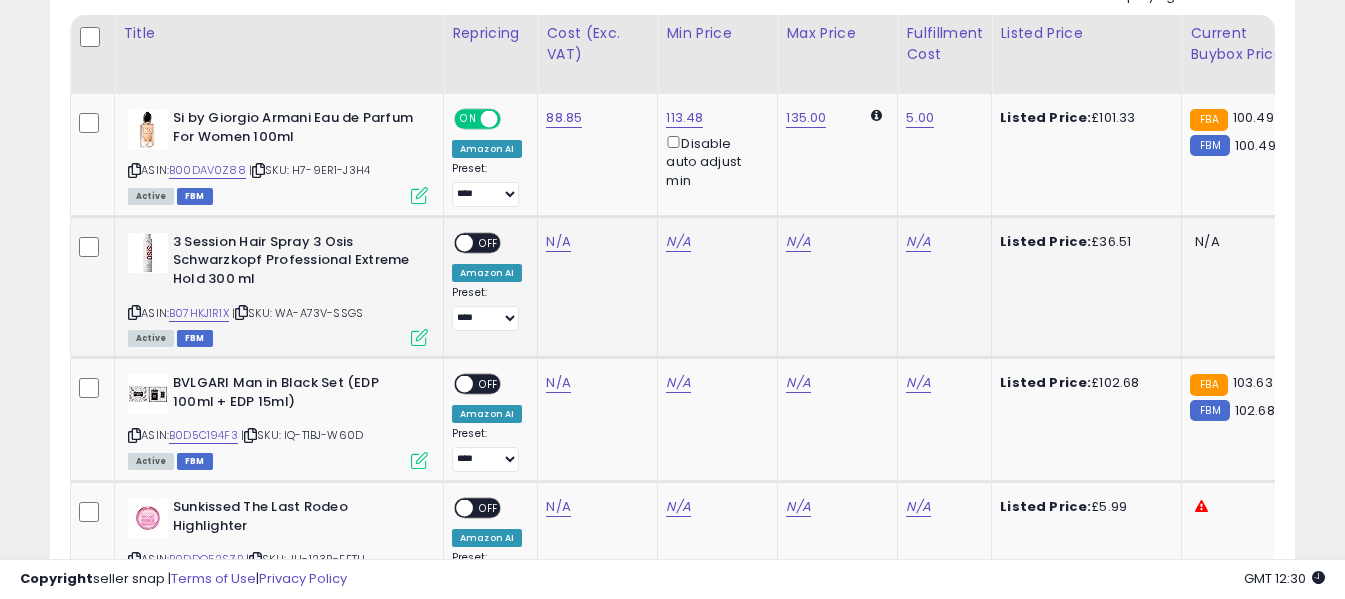 click at bounding box center (134, 312) 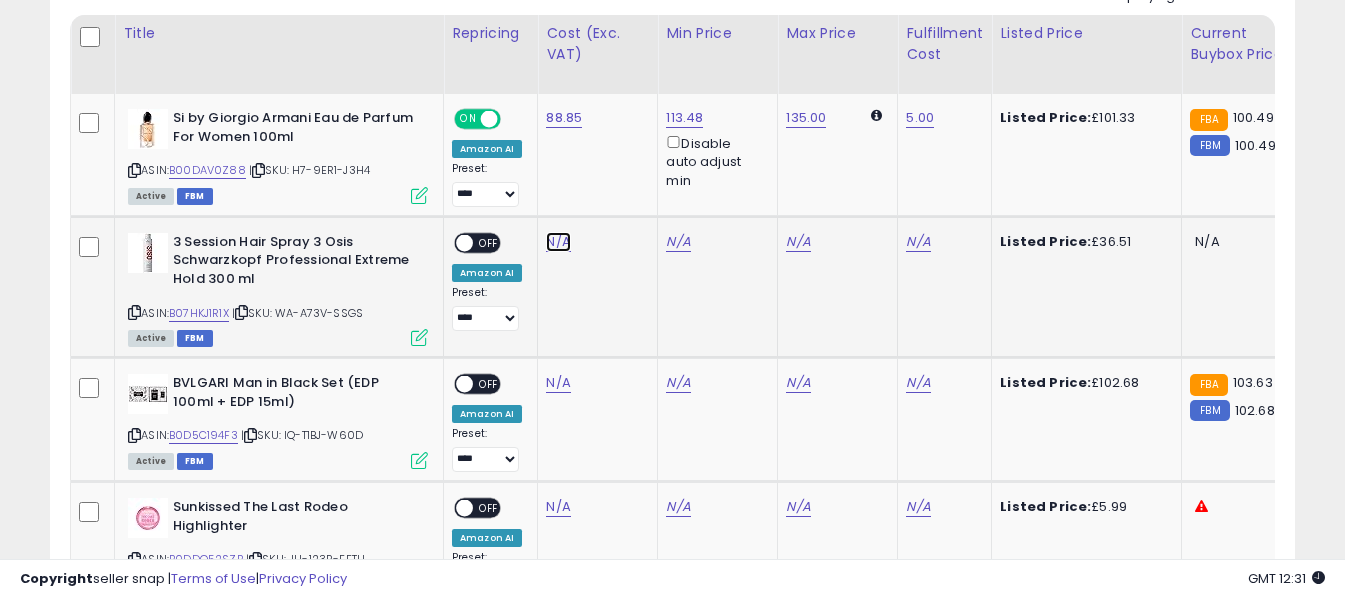click on "N/A" at bounding box center (558, 242) 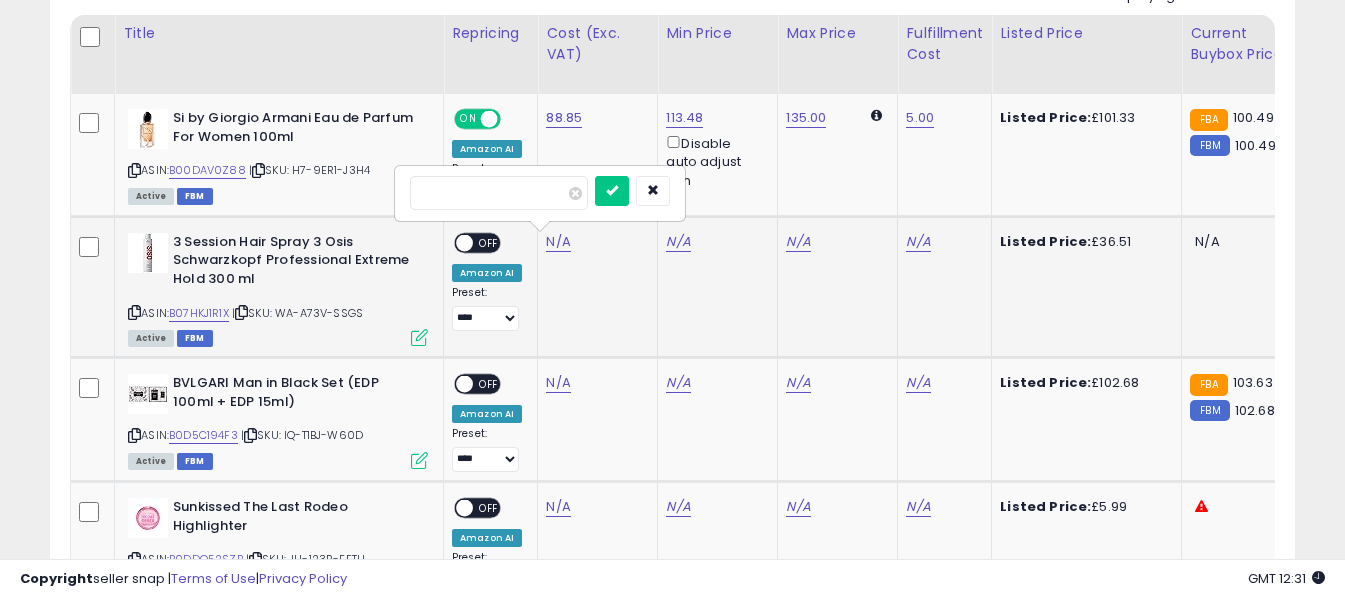 click at bounding box center (499, 193) 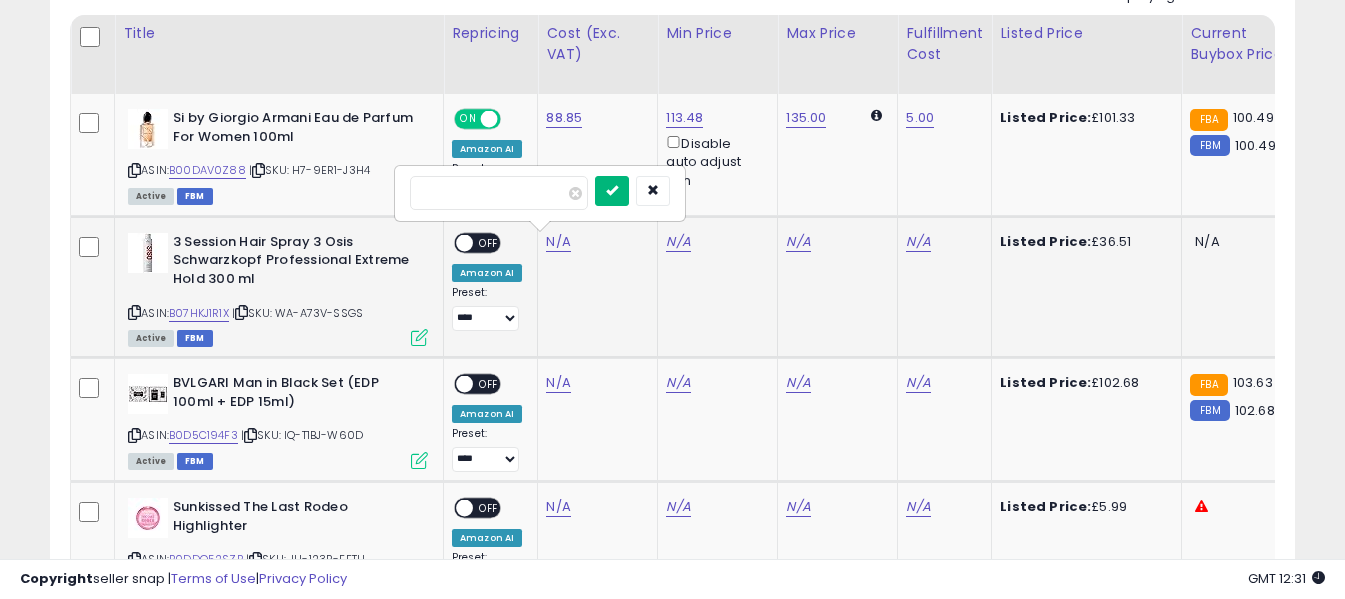 type on "****" 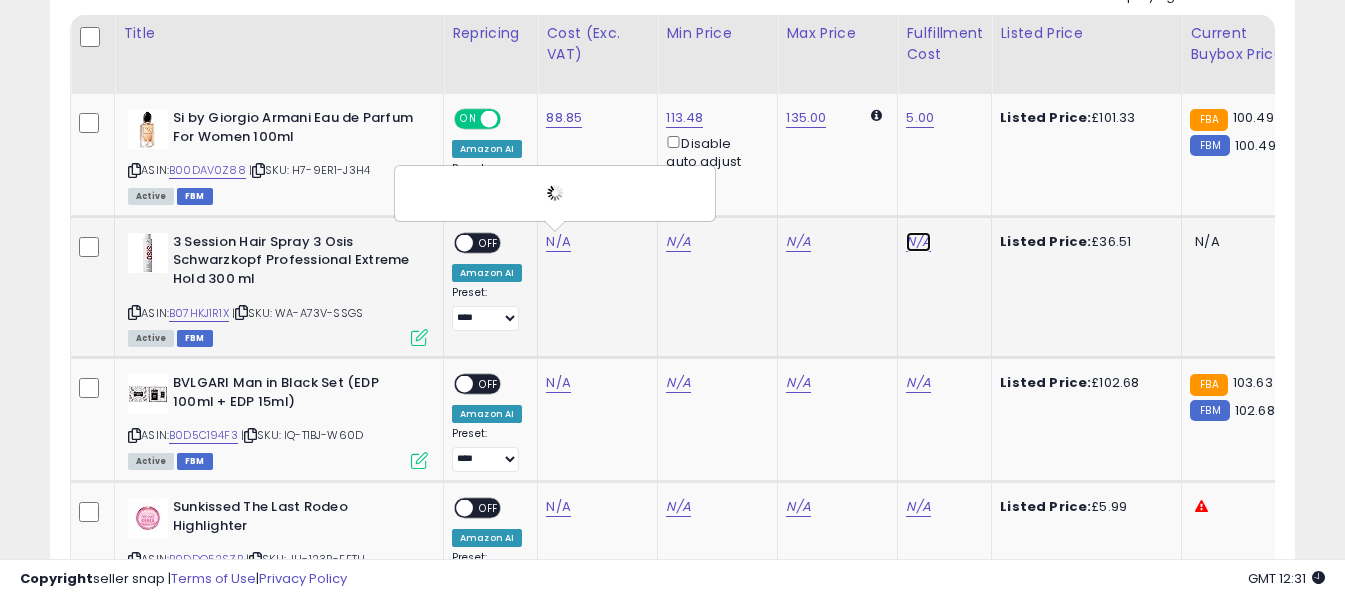 click on "N/A" at bounding box center [918, 242] 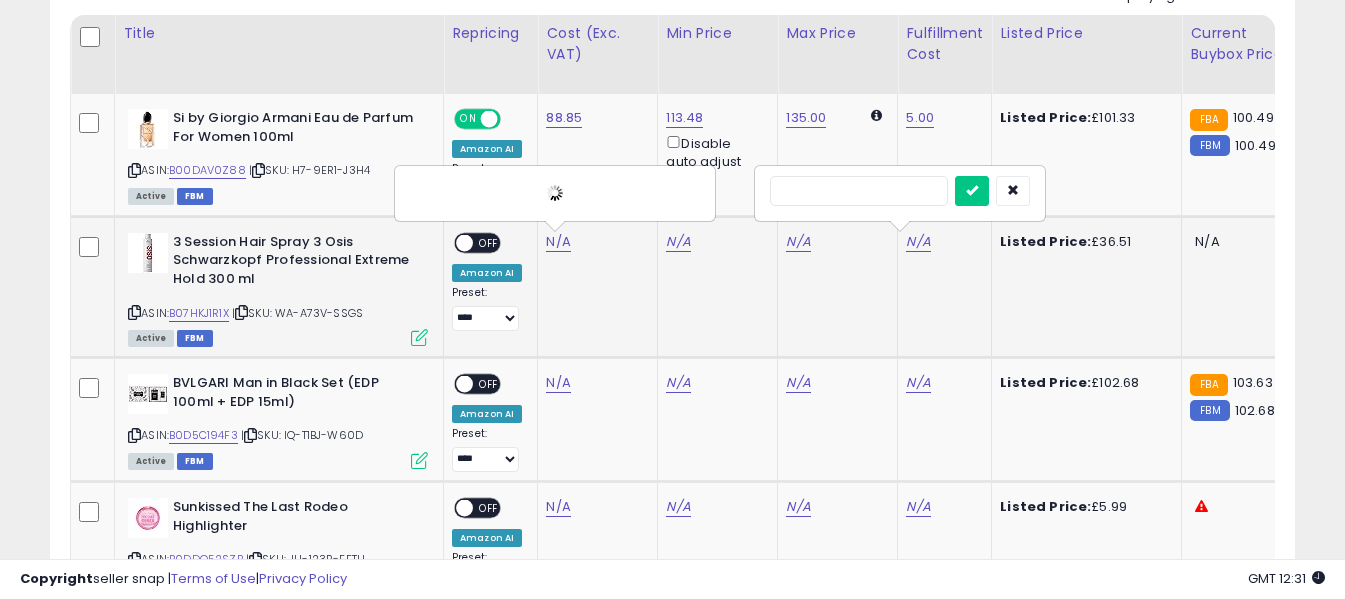 click at bounding box center [859, 191] 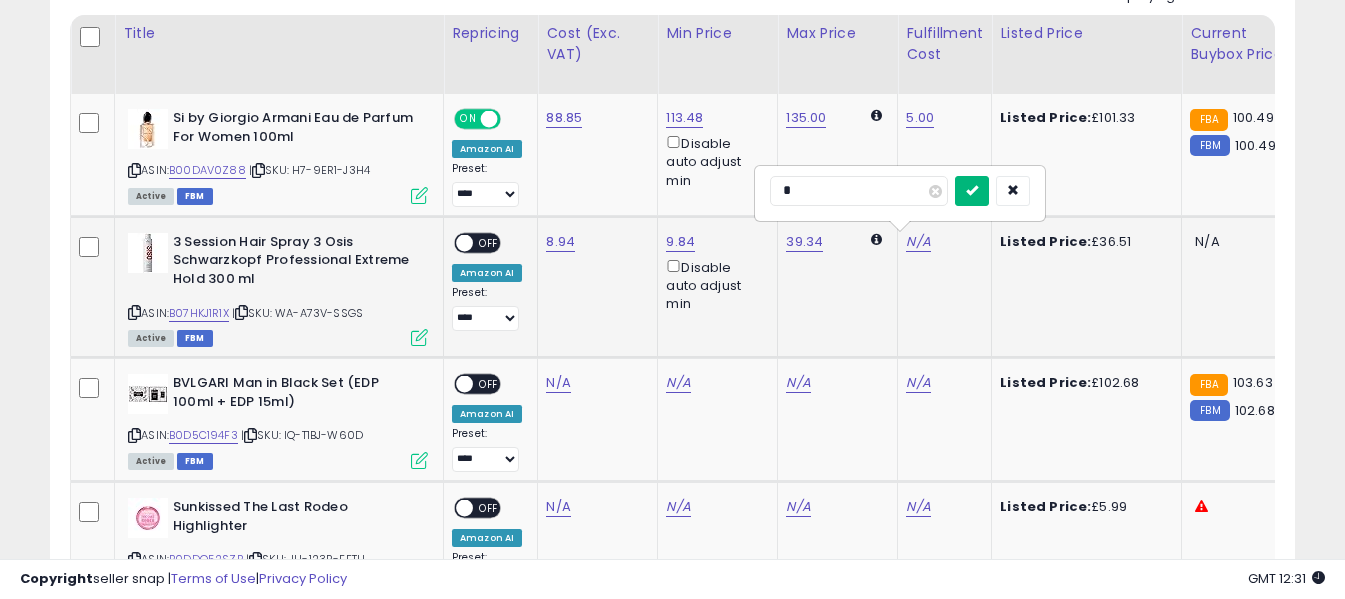 type on "*" 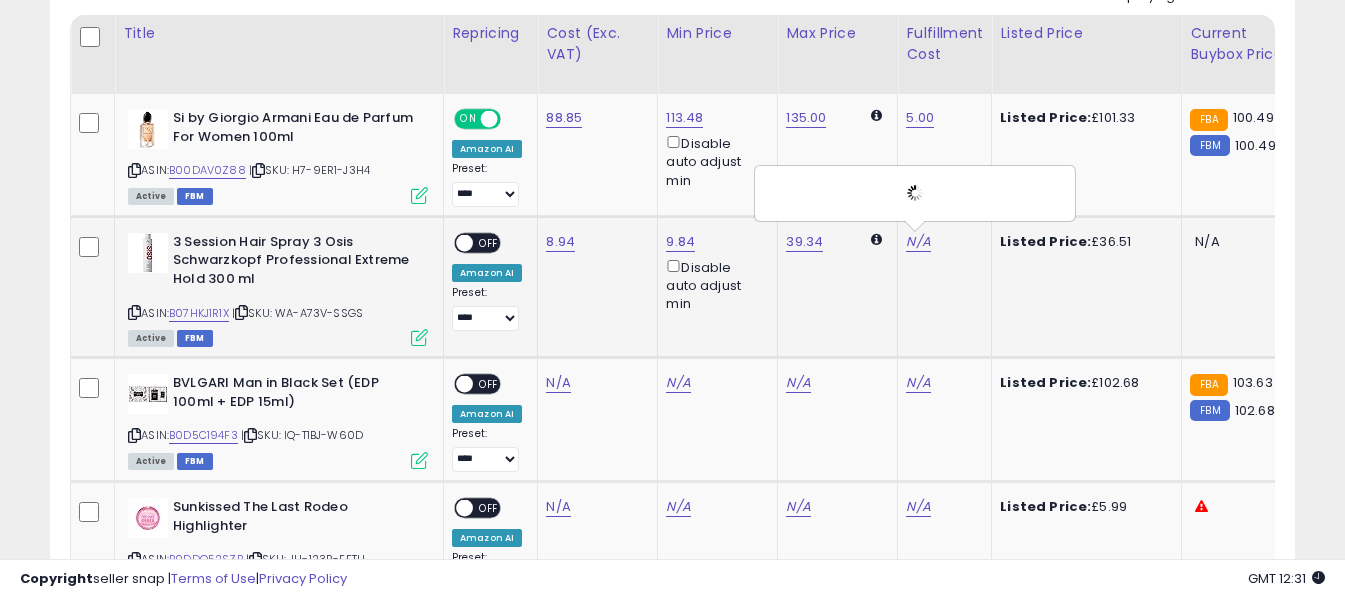 click on "OFF" at bounding box center (489, 242) 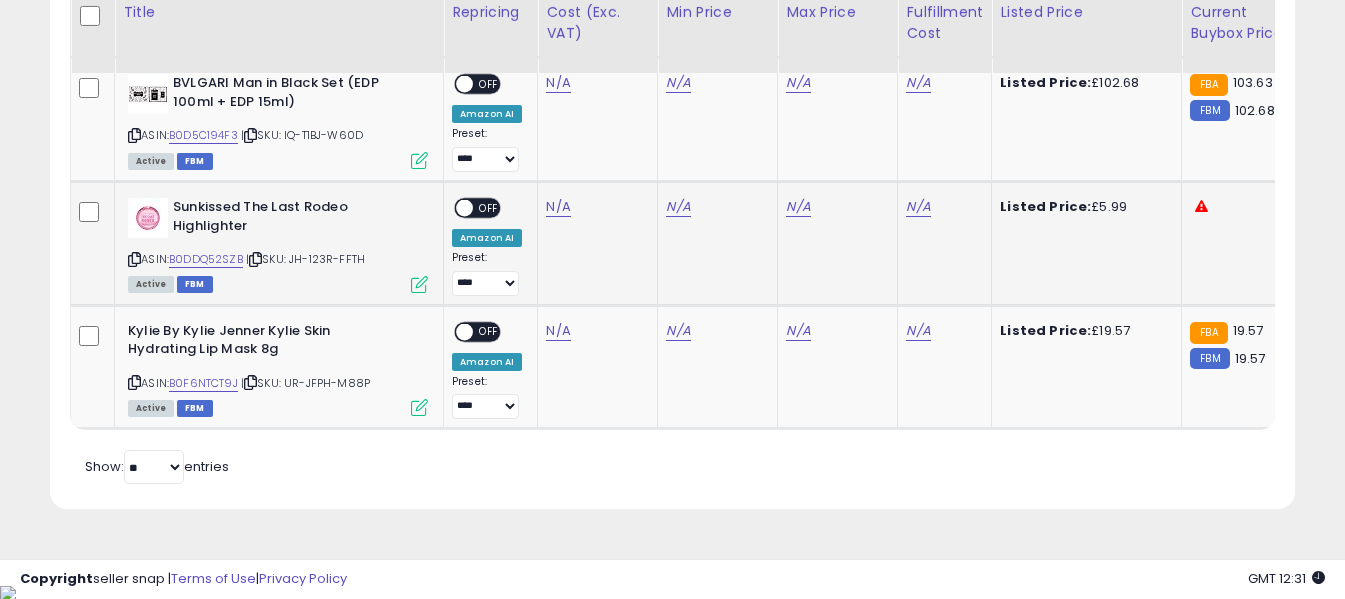 scroll, scrollTop: 1206, scrollLeft: 0, axis: vertical 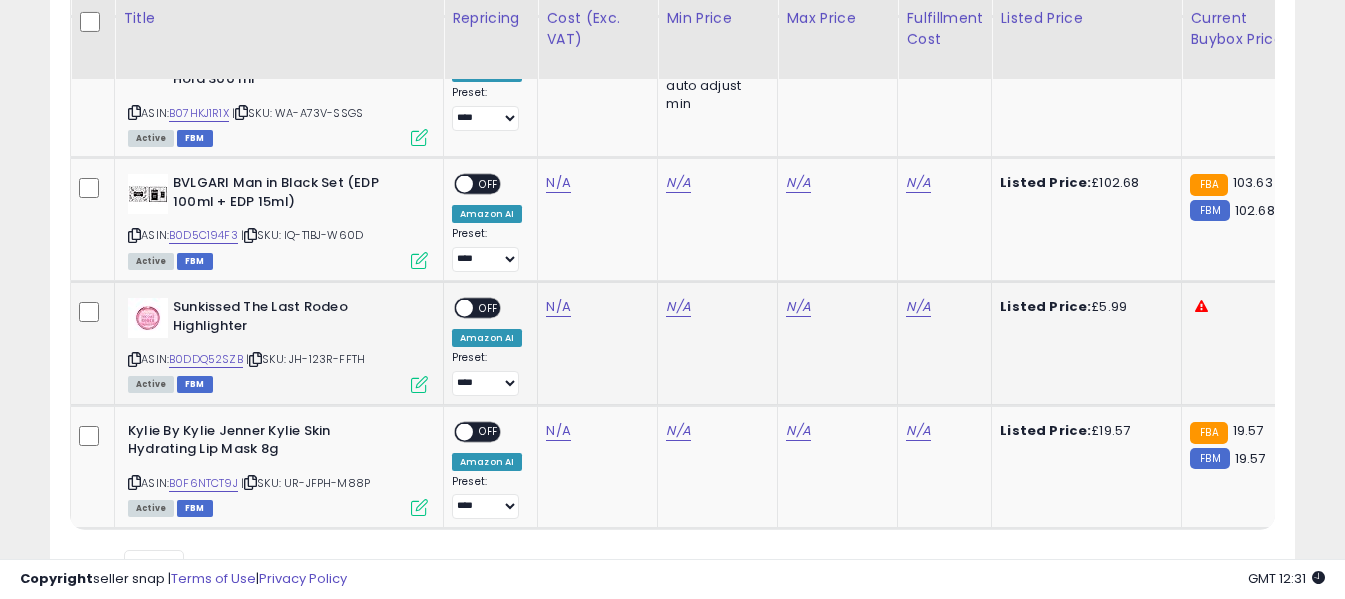 click at bounding box center [134, 359] 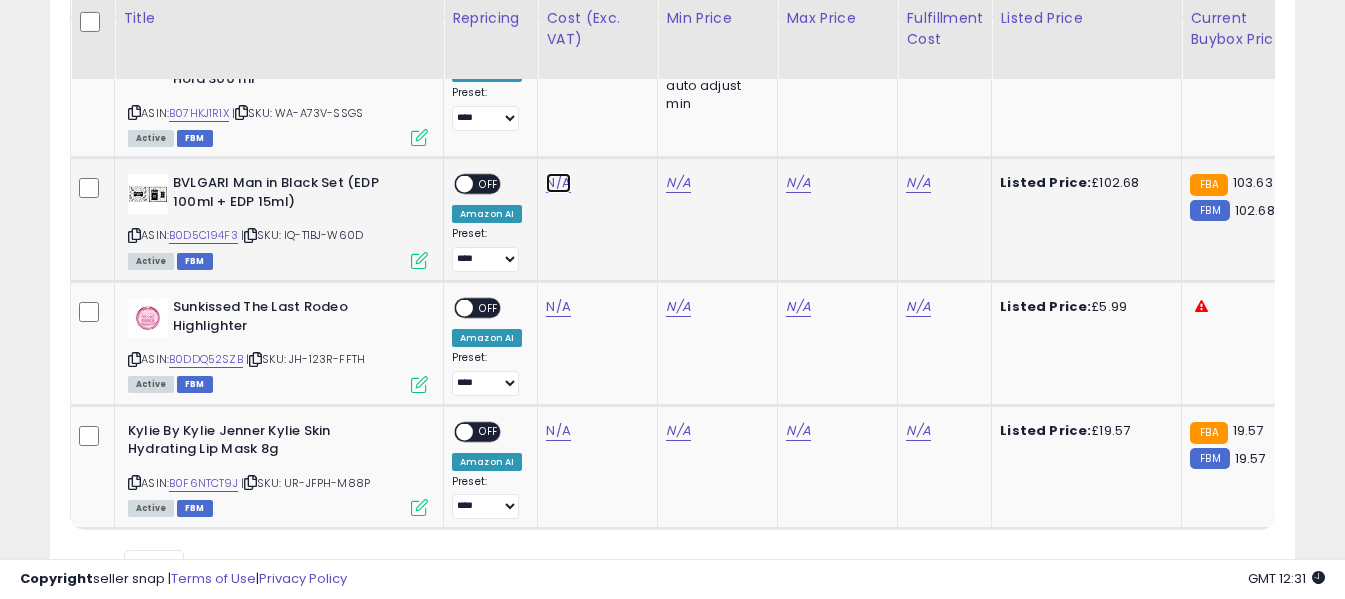 click on "N/A" at bounding box center [558, 183] 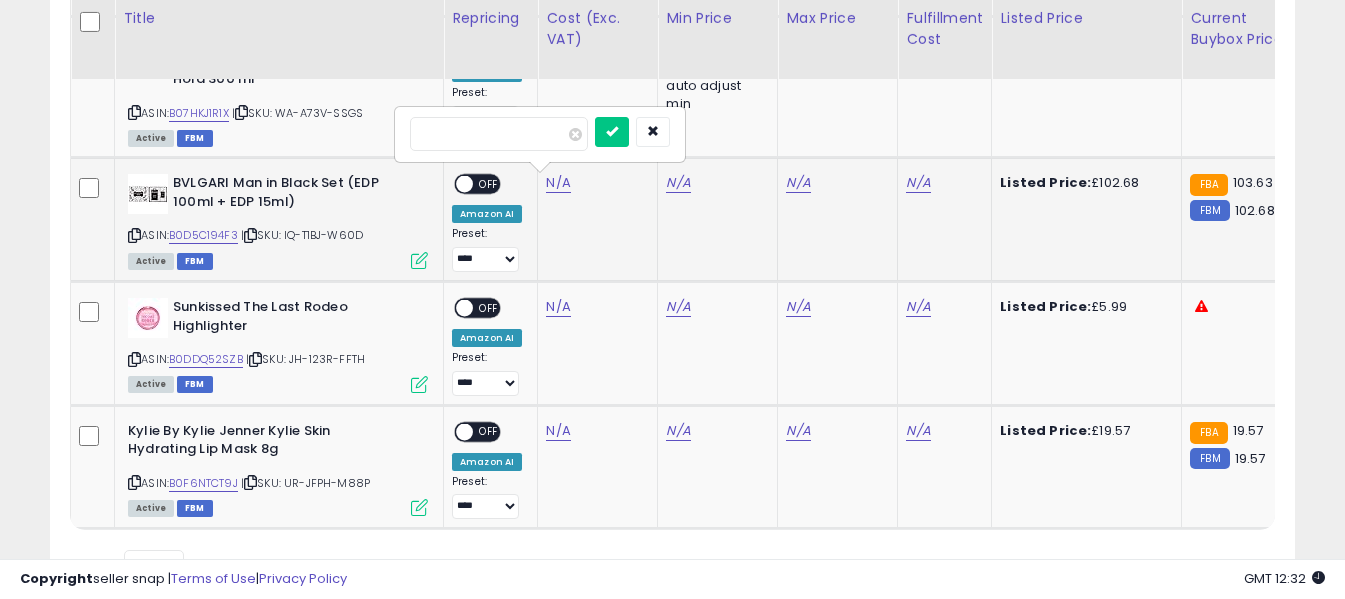 drag, startPoint x: 564, startPoint y: 180, endPoint x: 548, endPoint y: 136, distance: 46.818798 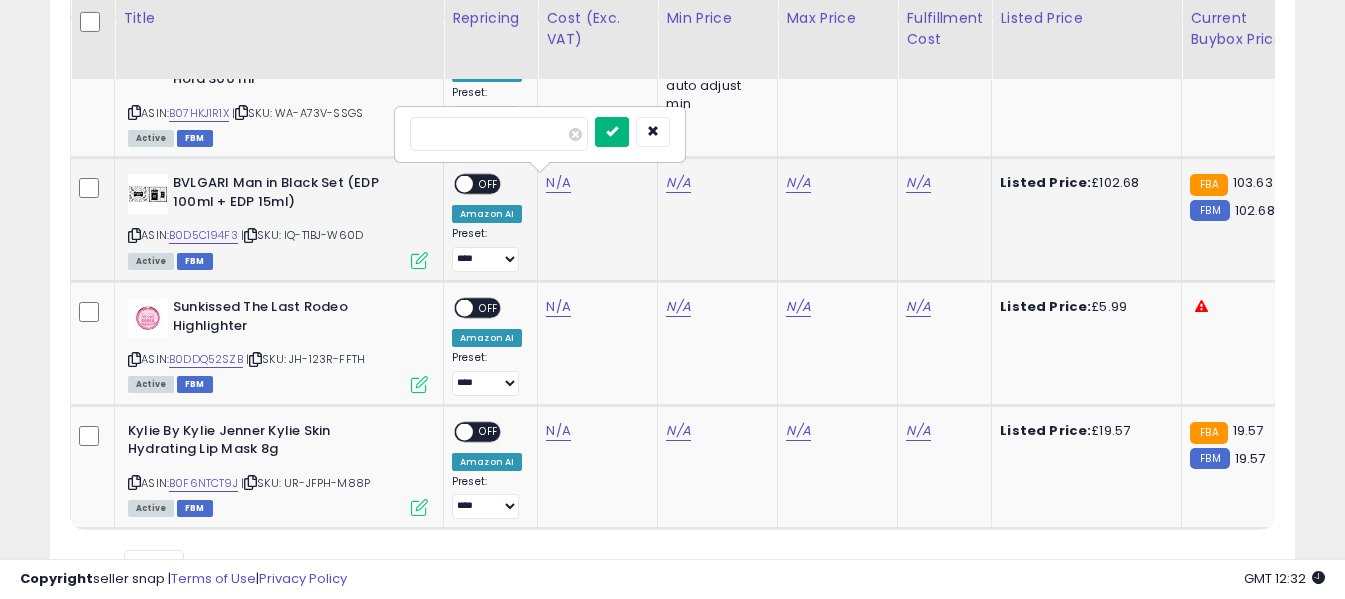 type on "****" 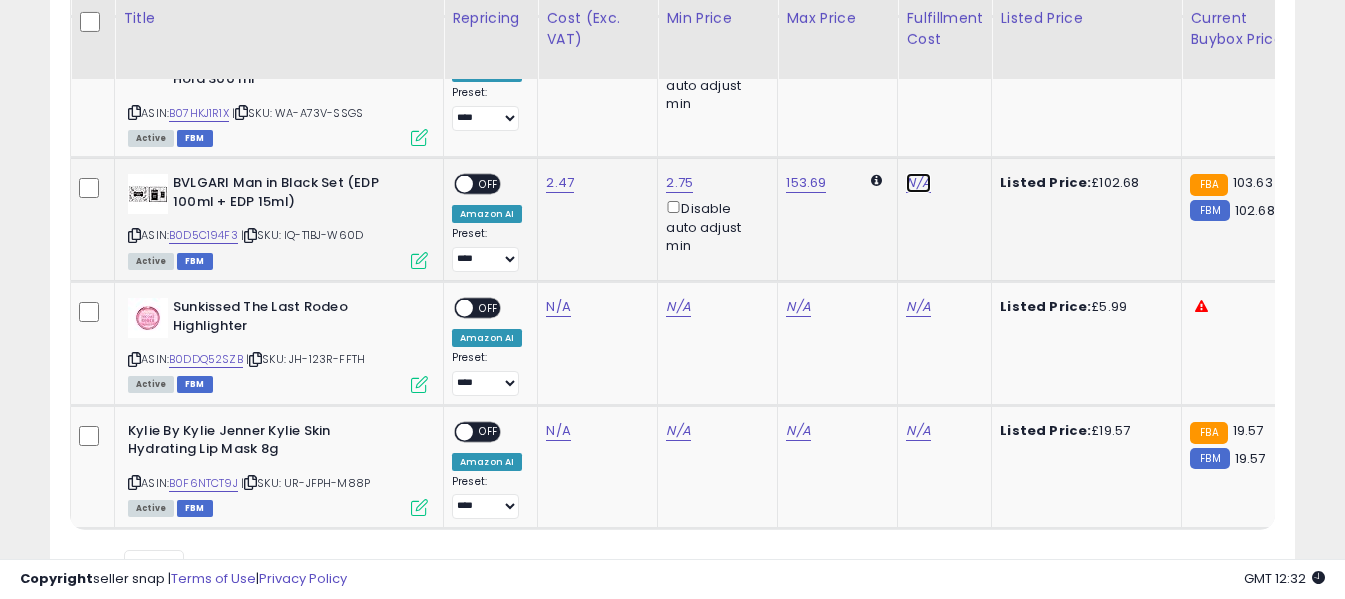 click on "N/A" at bounding box center [918, 183] 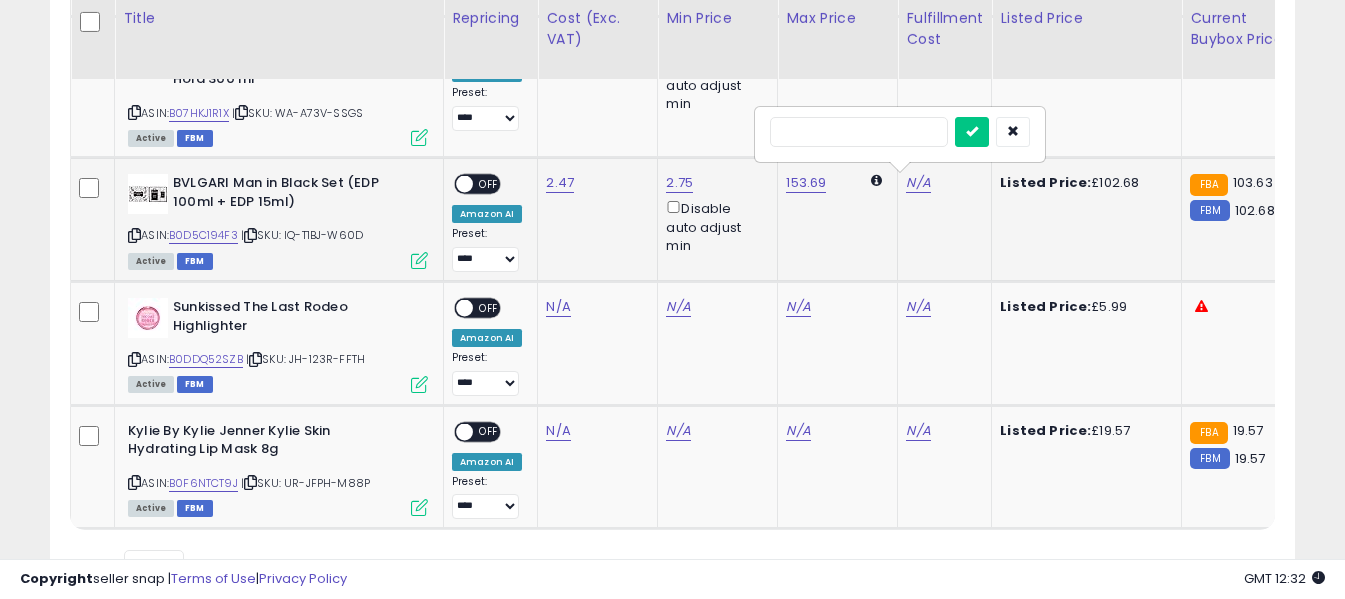 click at bounding box center [859, 132] 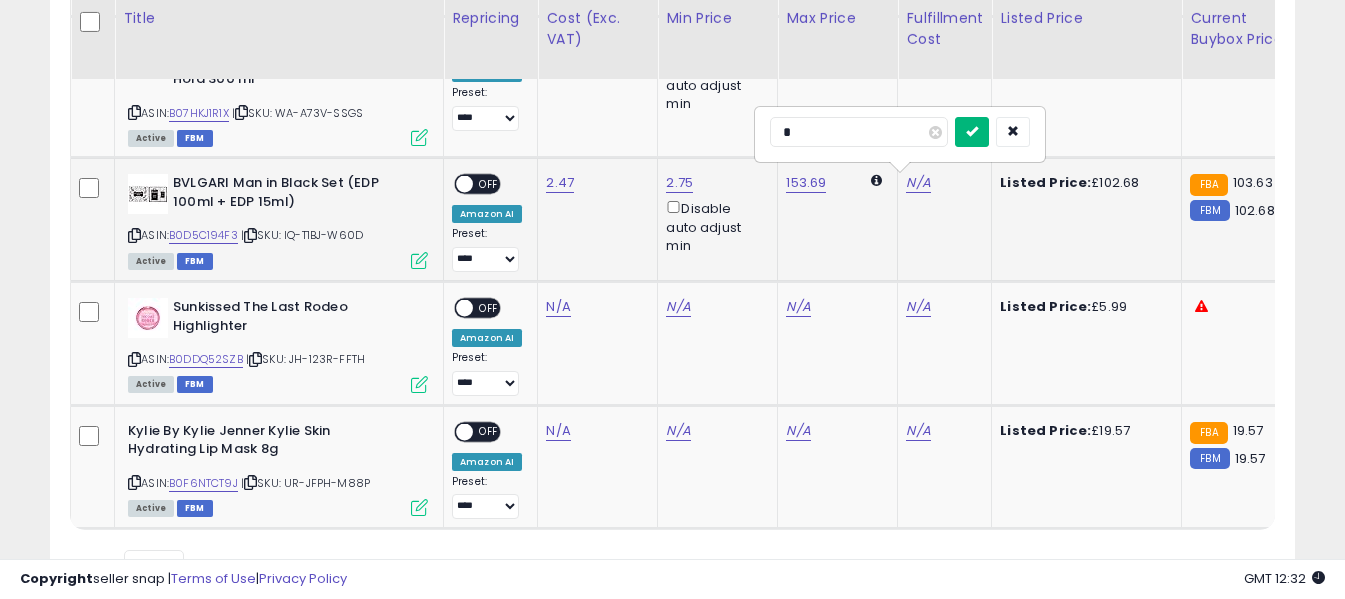 type on "*" 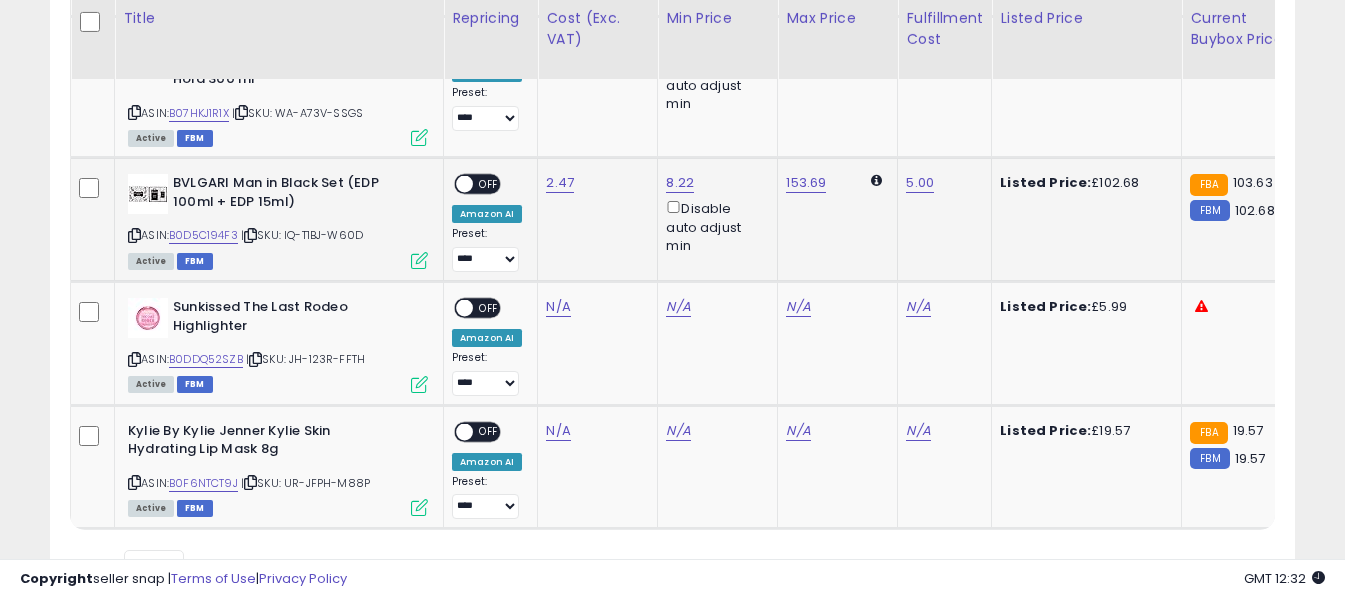 click on "OFF" at bounding box center (489, 184) 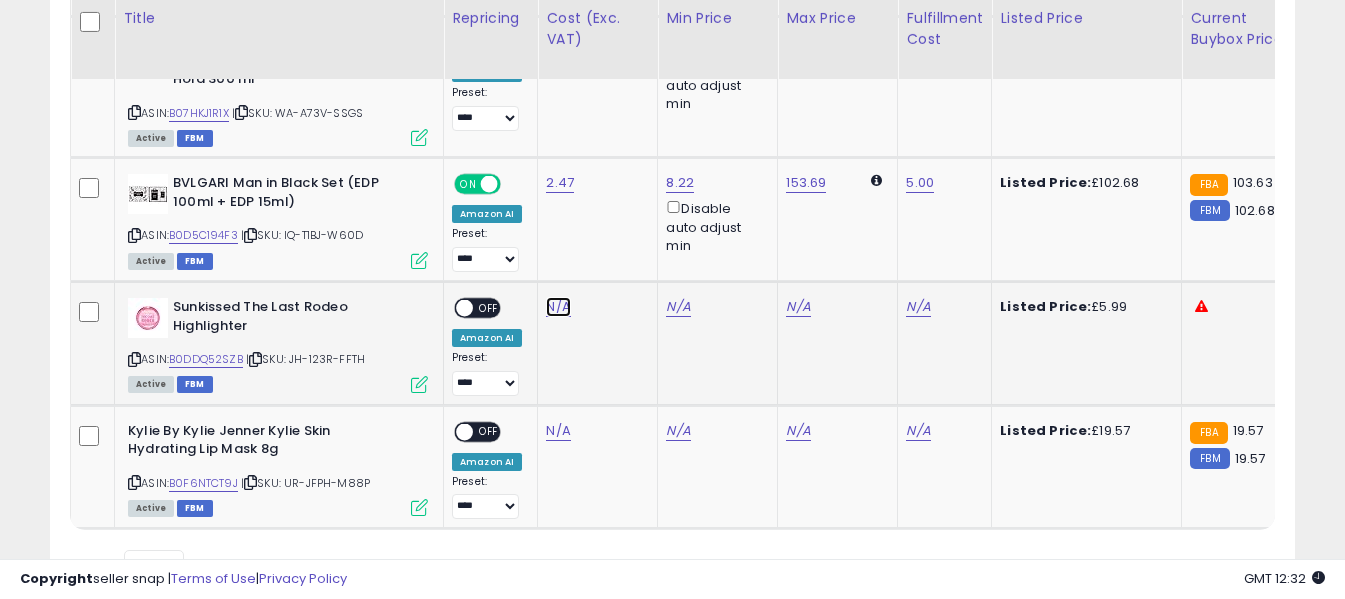 click on "N/A" at bounding box center (558, 307) 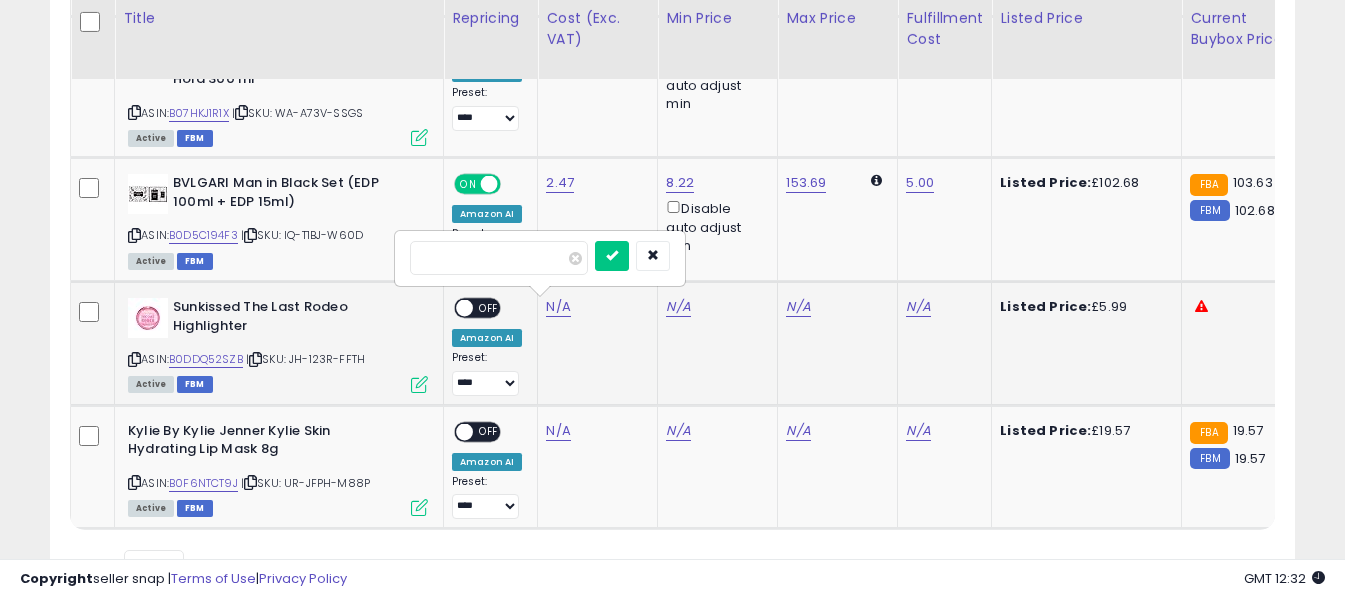 click at bounding box center [499, 258] 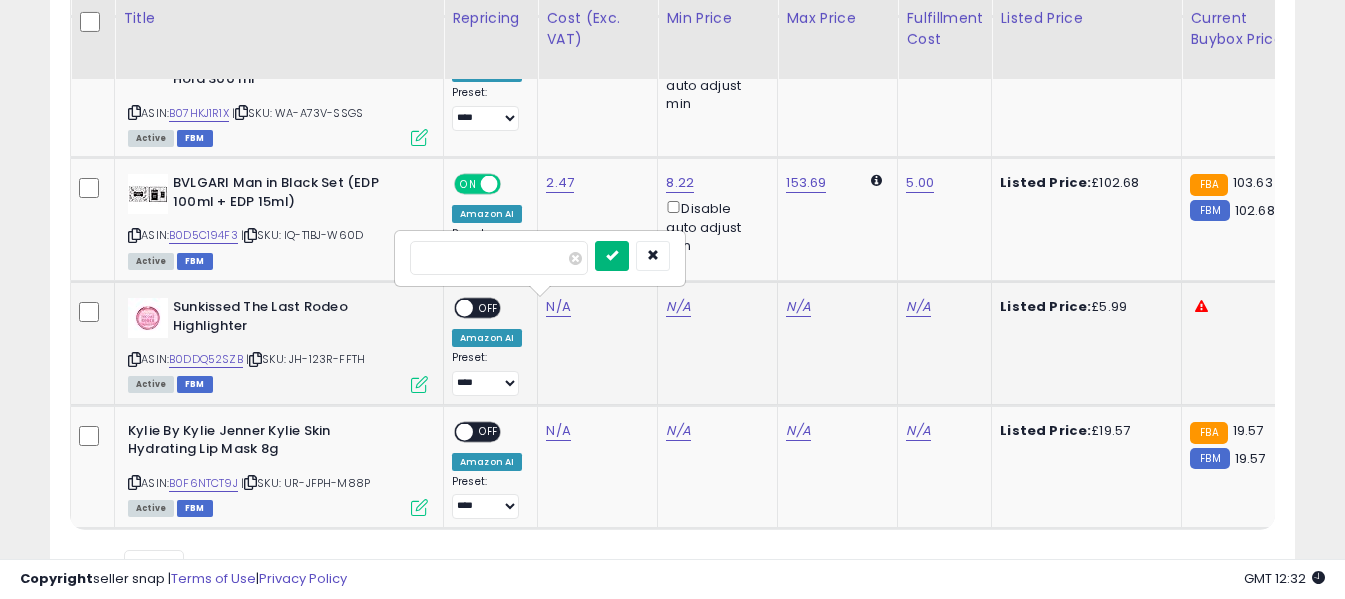 type on "****" 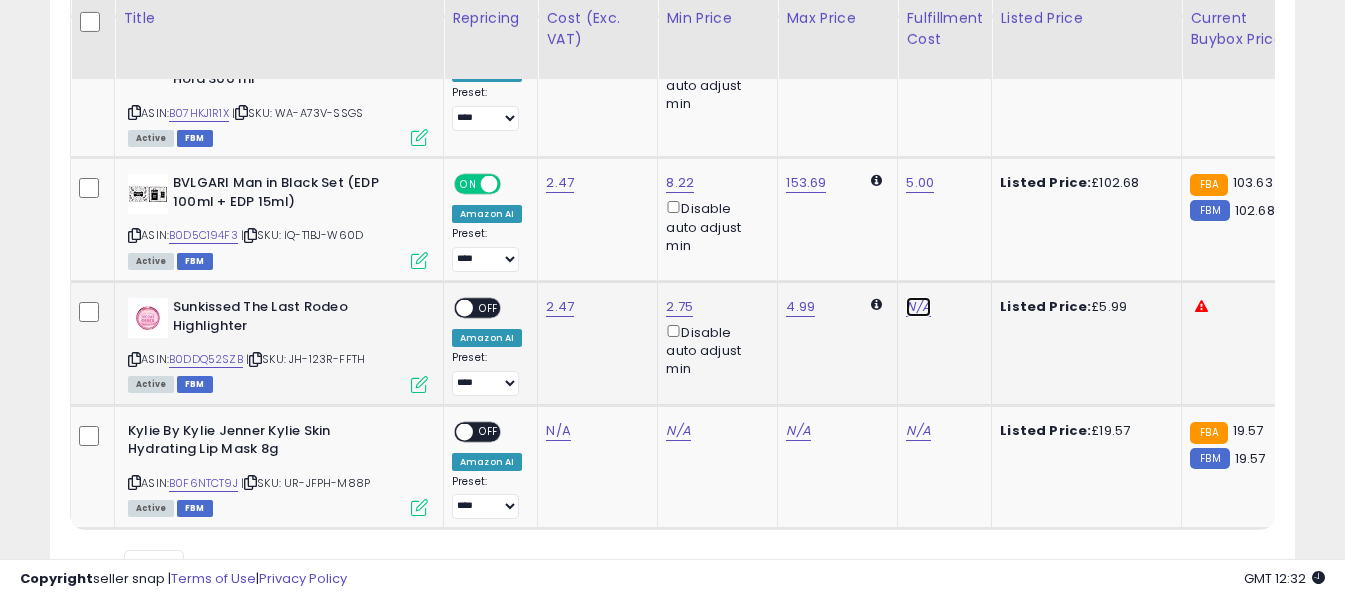 click on "N/A" at bounding box center (918, 307) 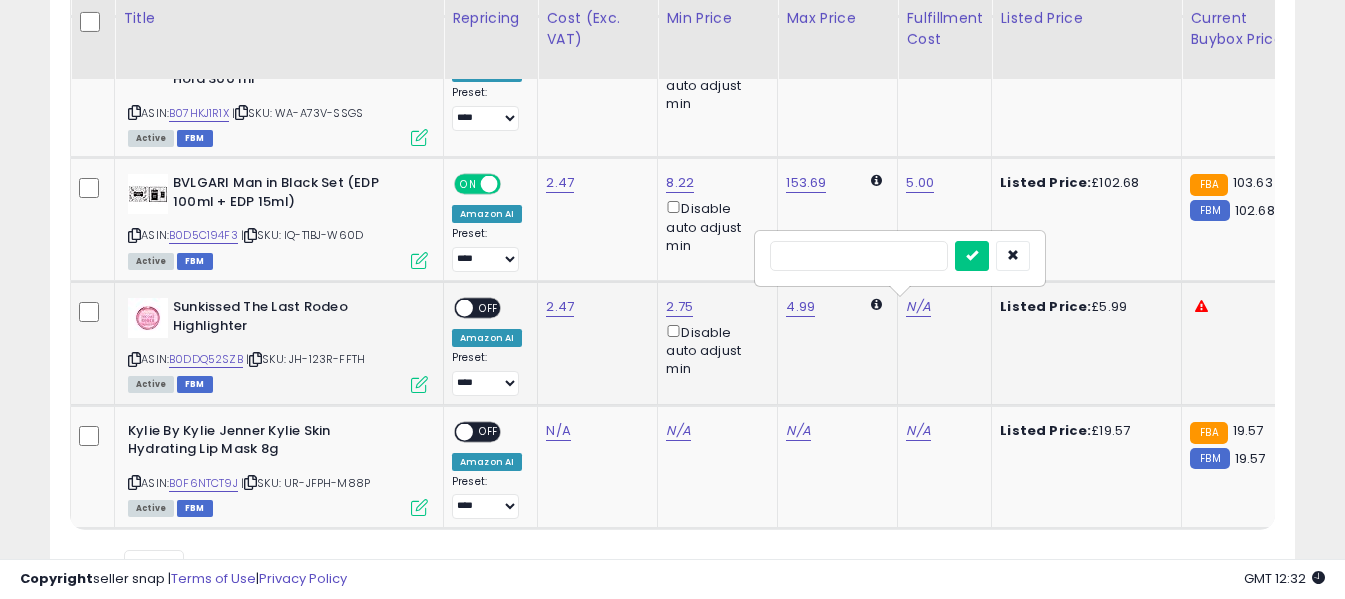 click at bounding box center (859, 256) 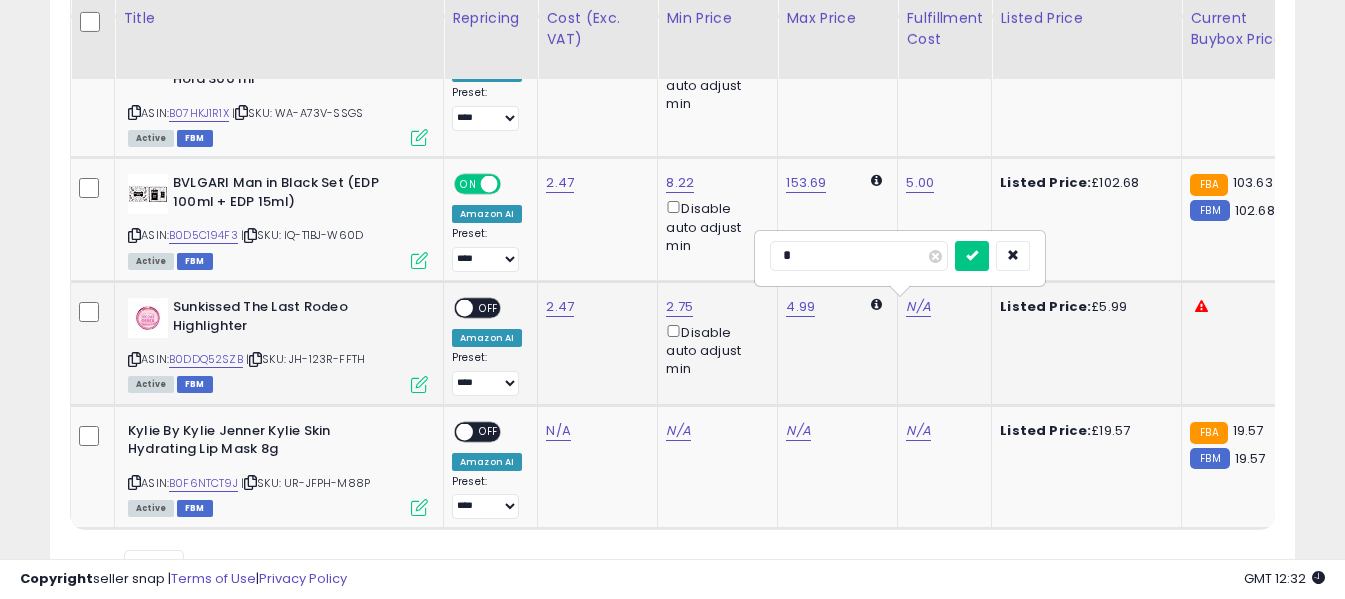 type on "*" 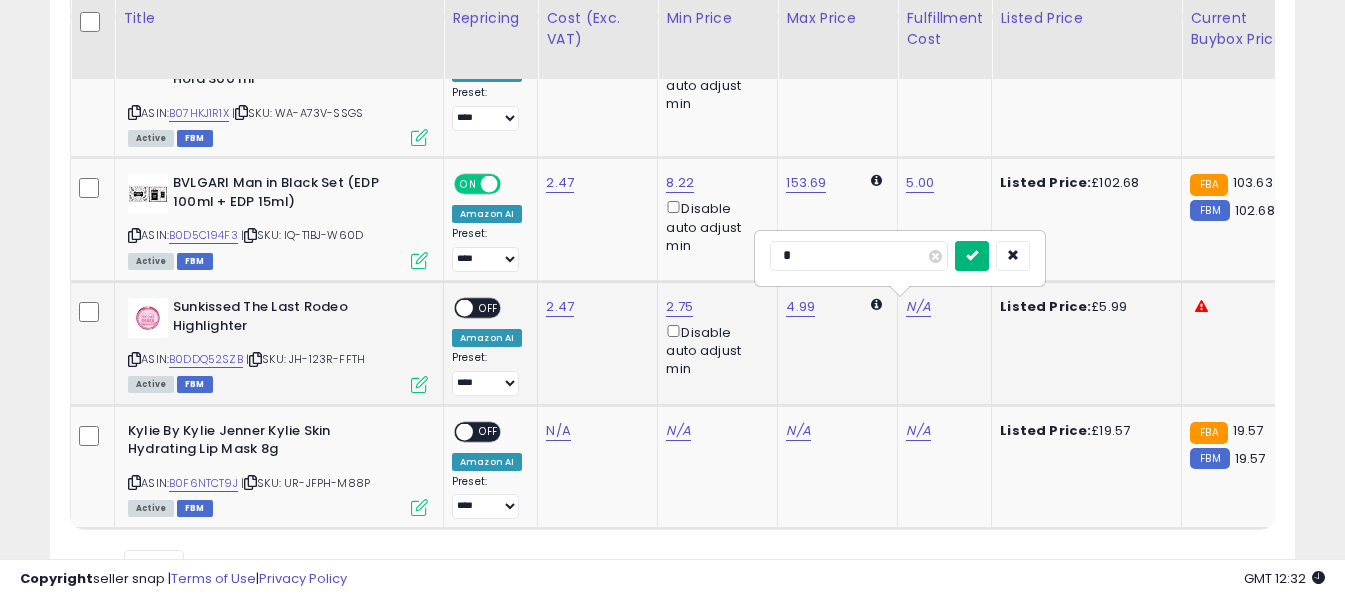 click at bounding box center (972, 255) 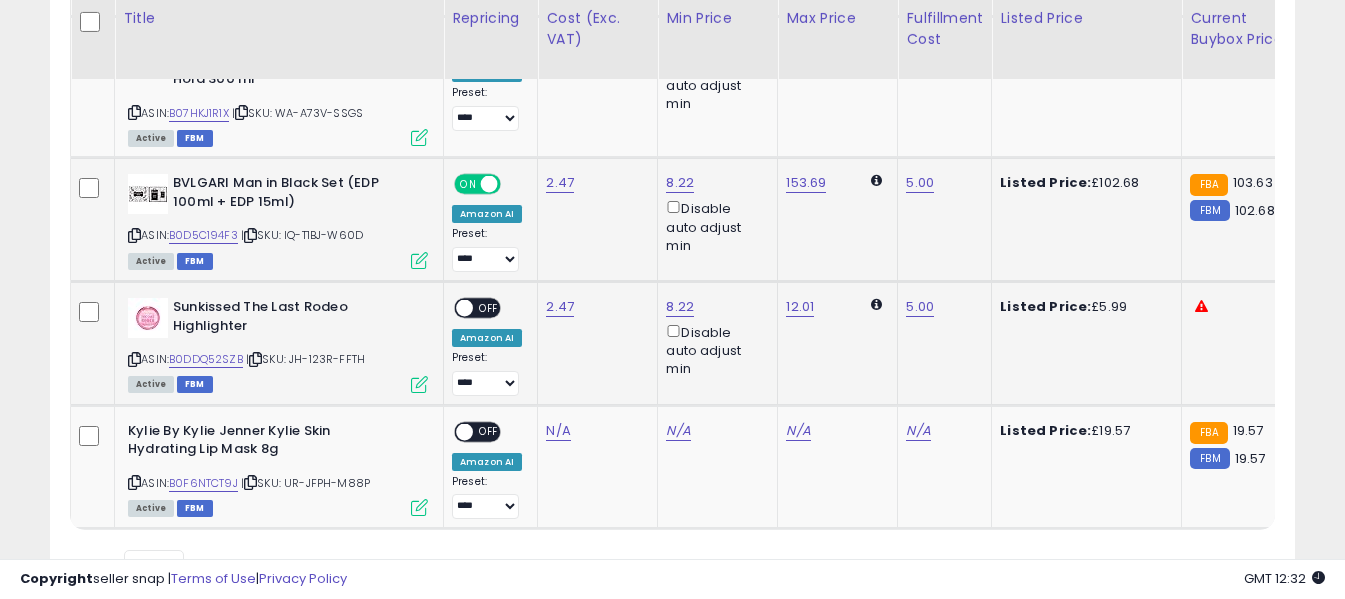 click at bounding box center (489, 184) 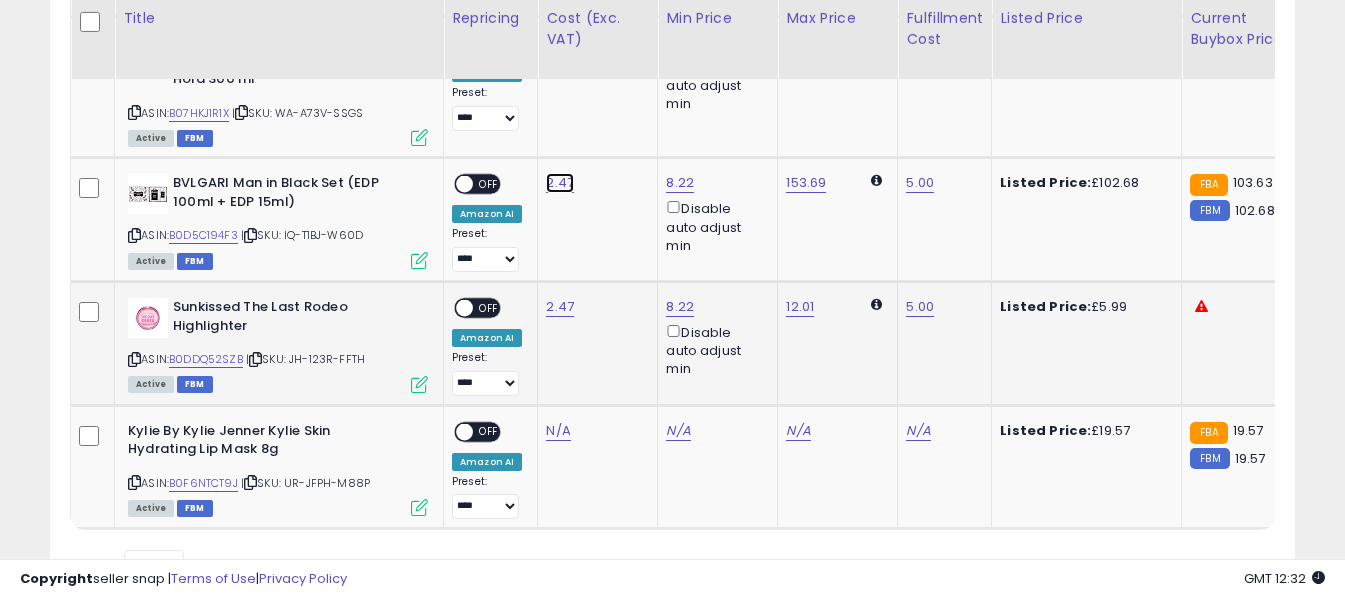 click on "2.47" at bounding box center [564, -82] 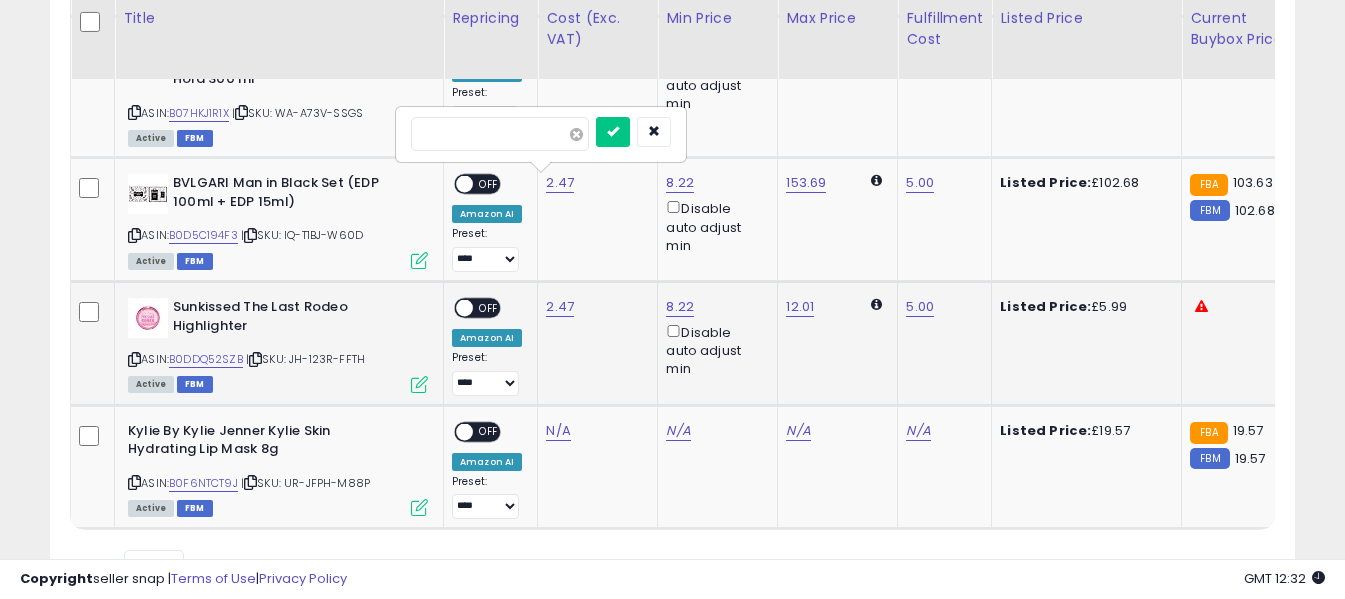 click at bounding box center [576, 134] 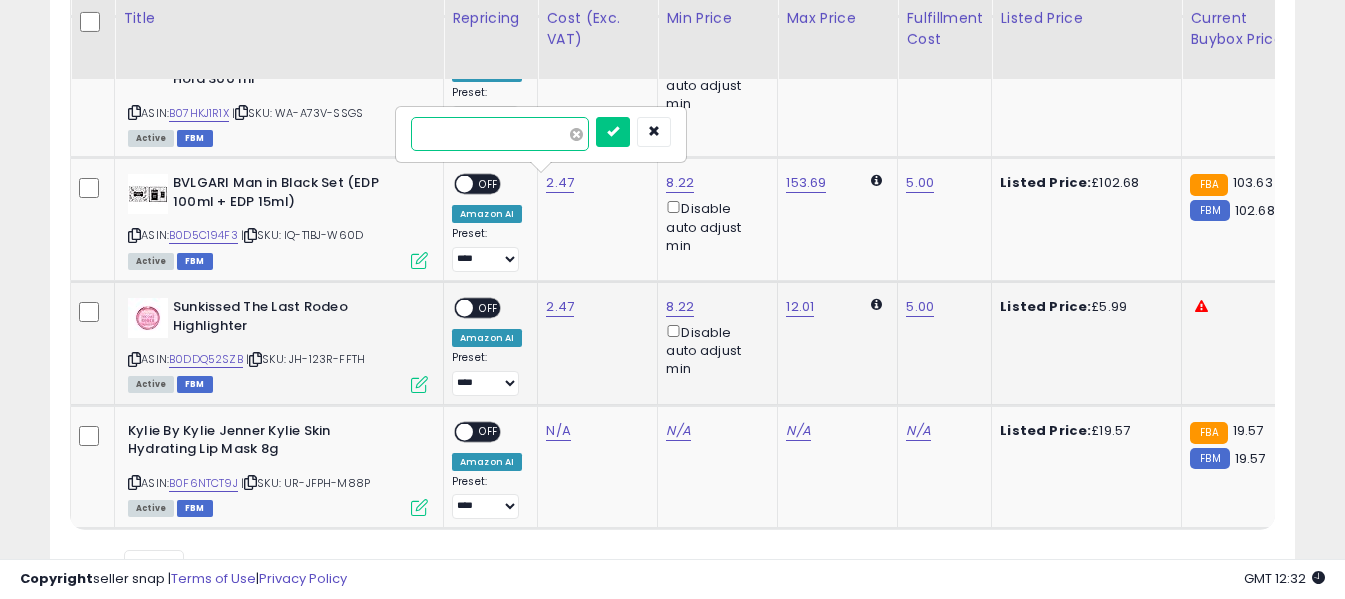 type 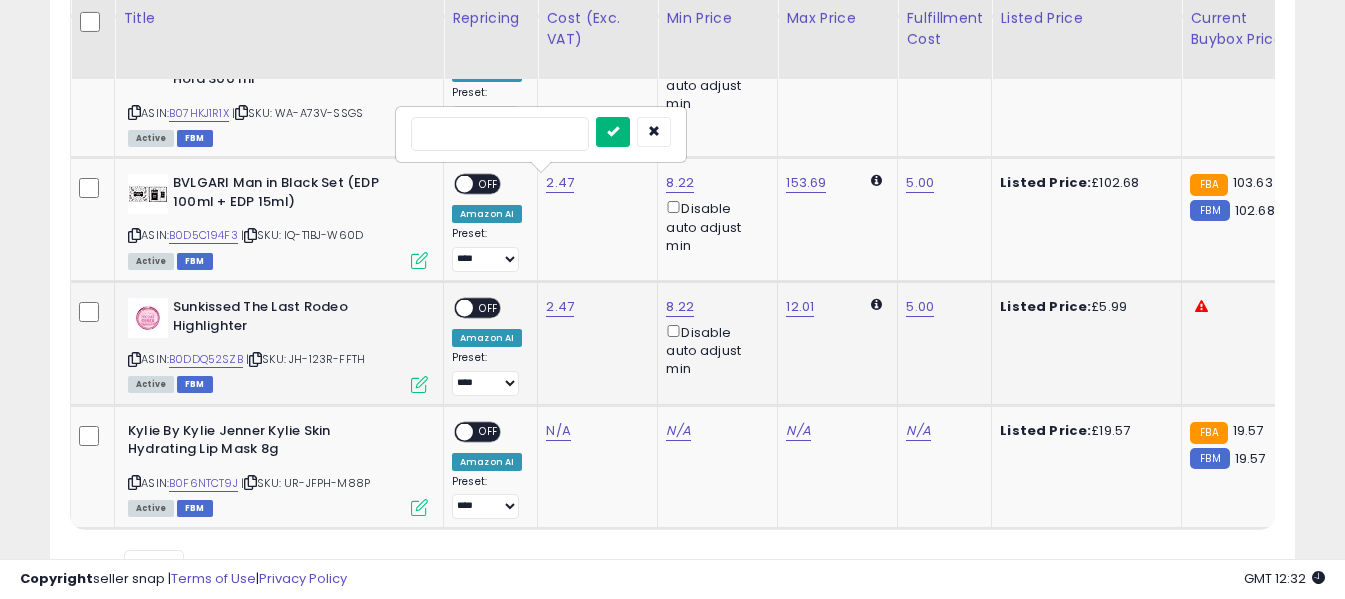 click at bounding box center [613, 131] 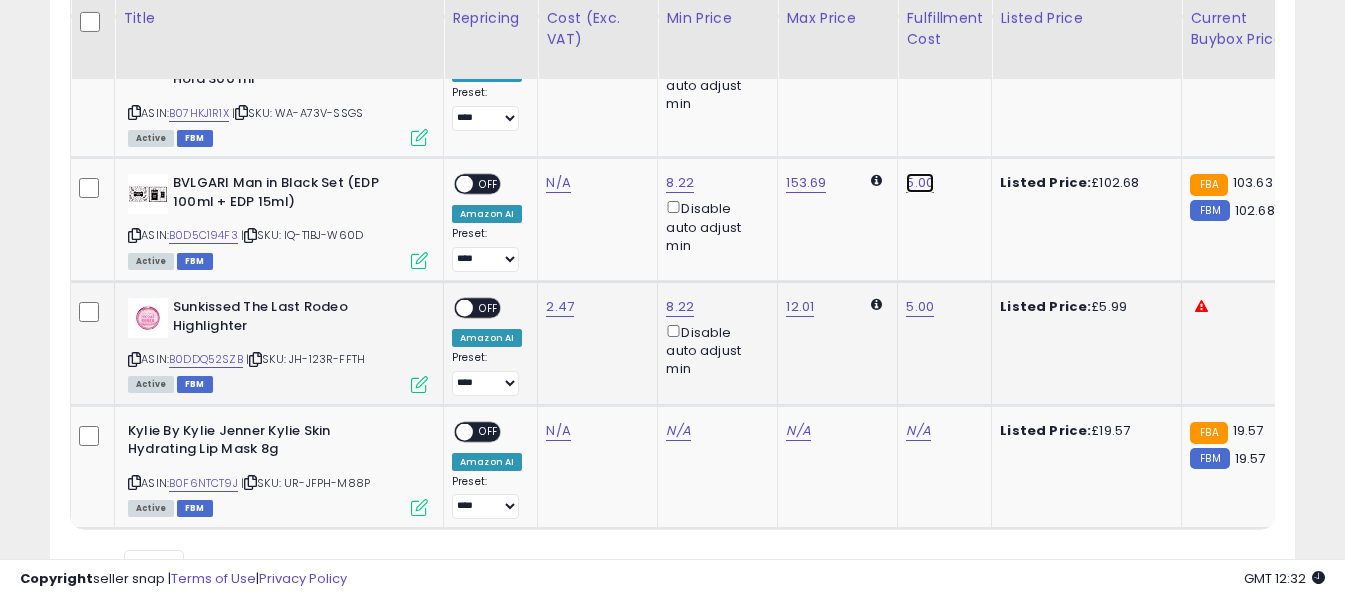 click on "5.00" at bounding box center (920, -82) 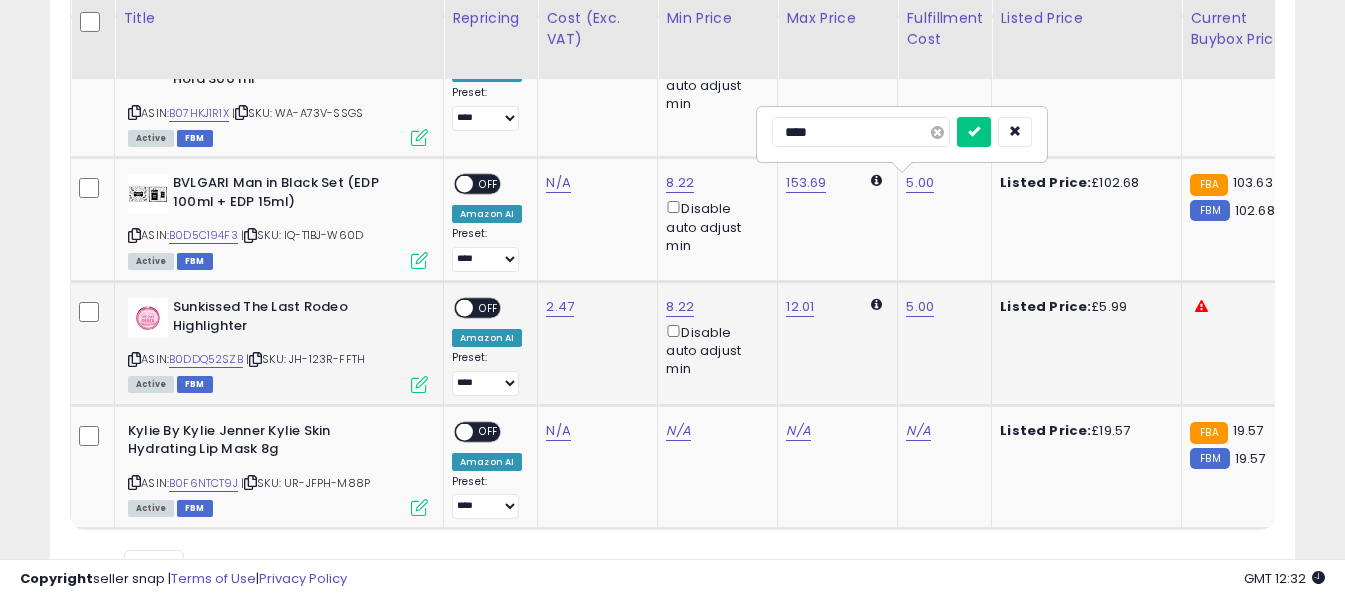 click at bounding box center [937, 132] 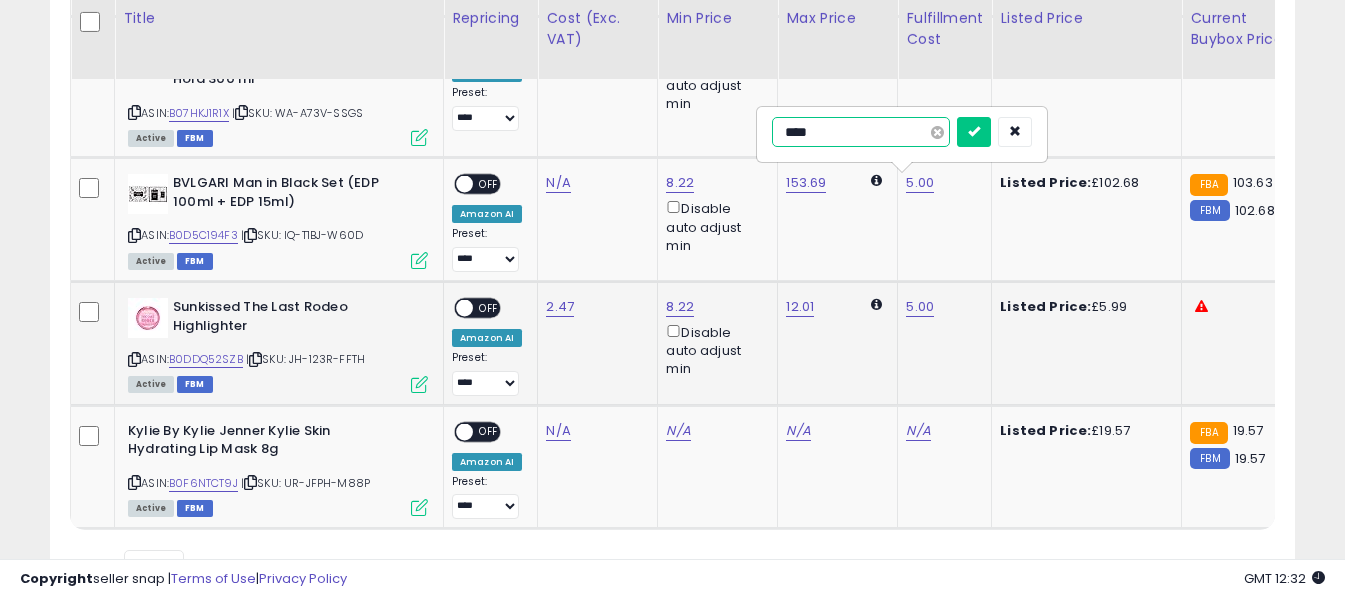 type 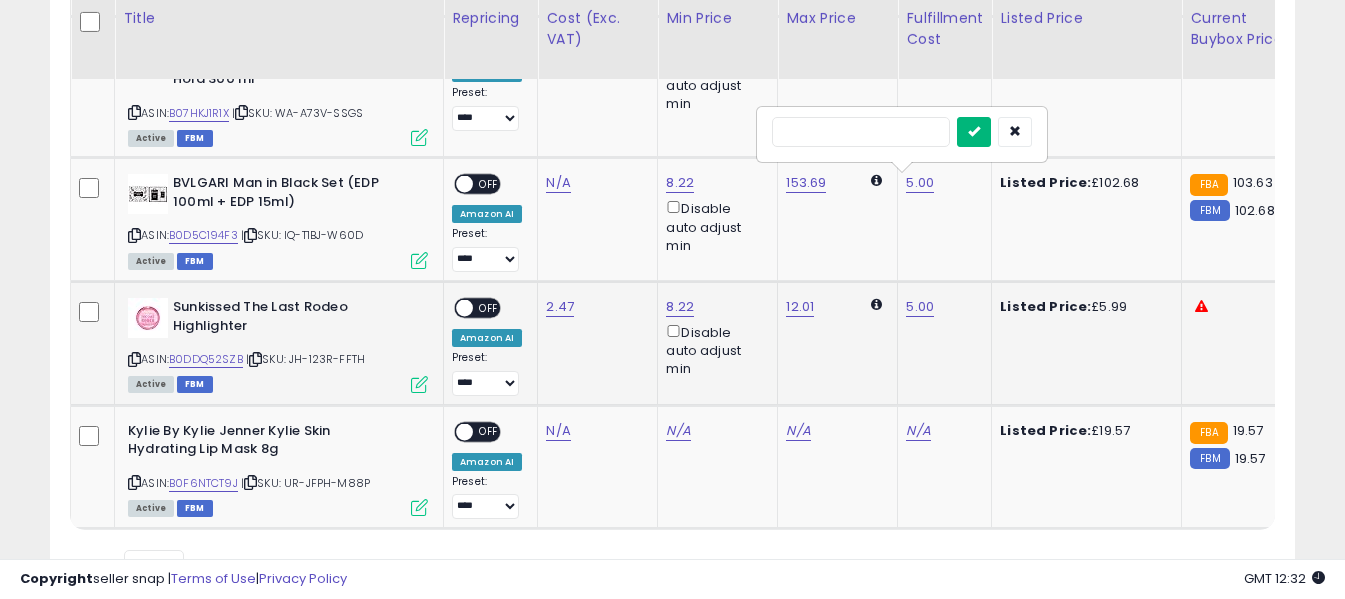 click at bounding box center [974, 131] 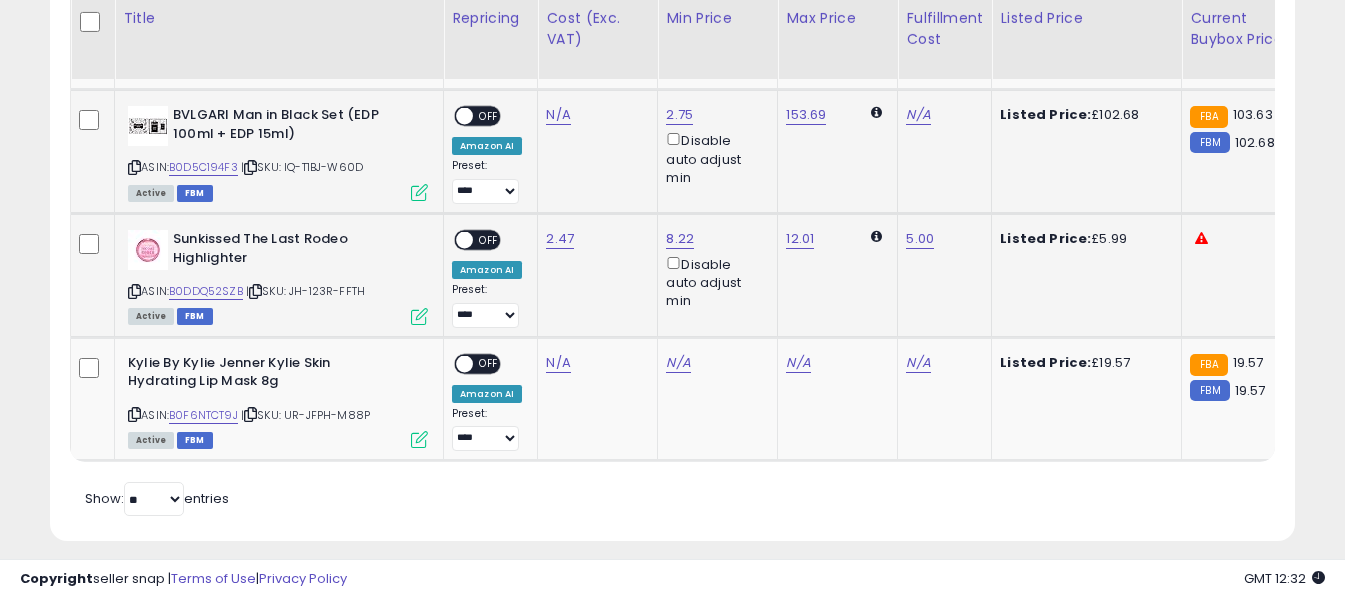 scroll, scrollTop: 1306, scrollLeft: 0, axis: vertical 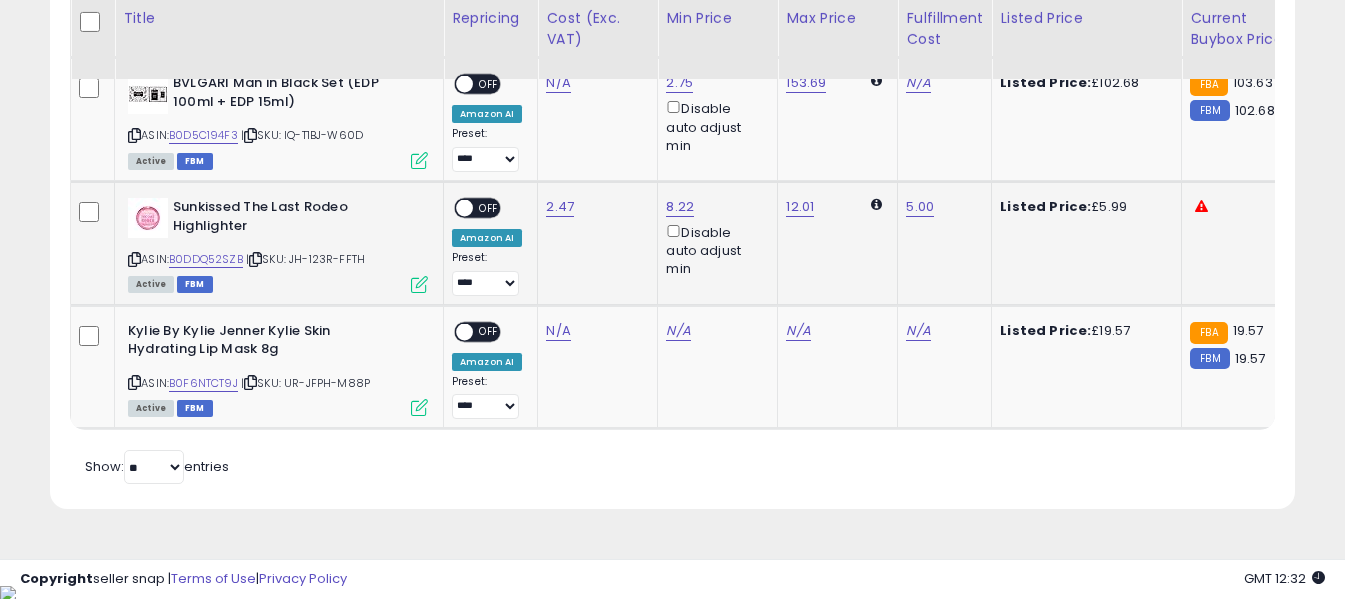 click on "OFF" at bounding box center [489, 208] 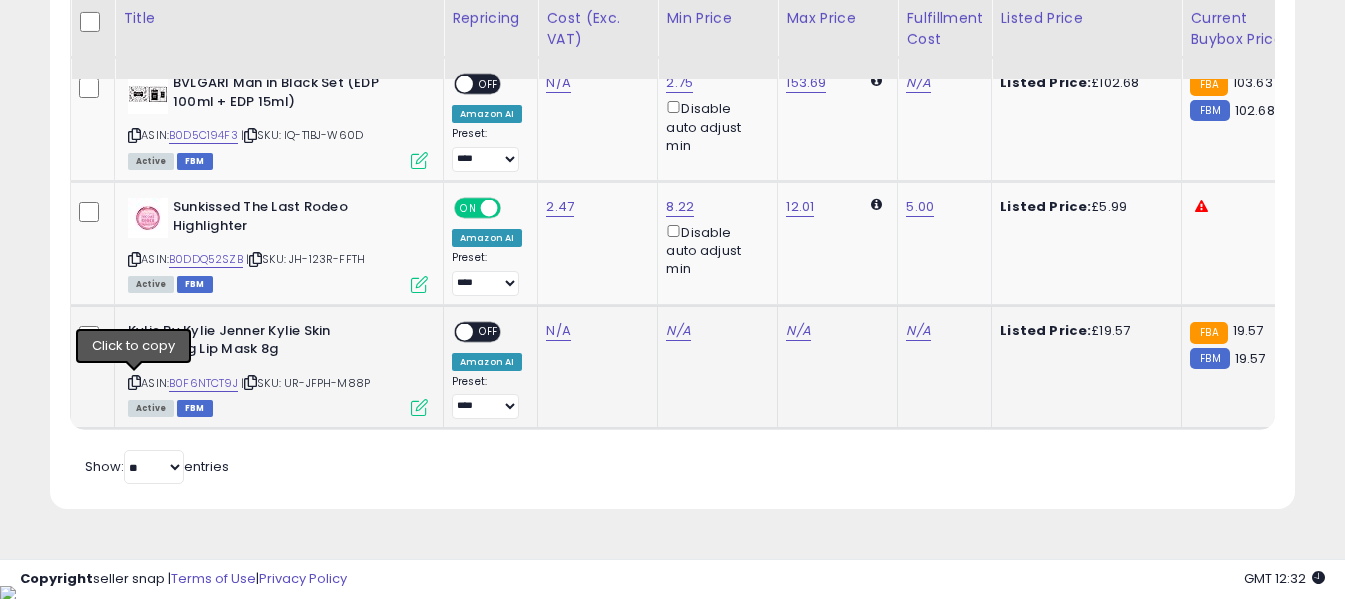 click at bounding box center [134, 382] 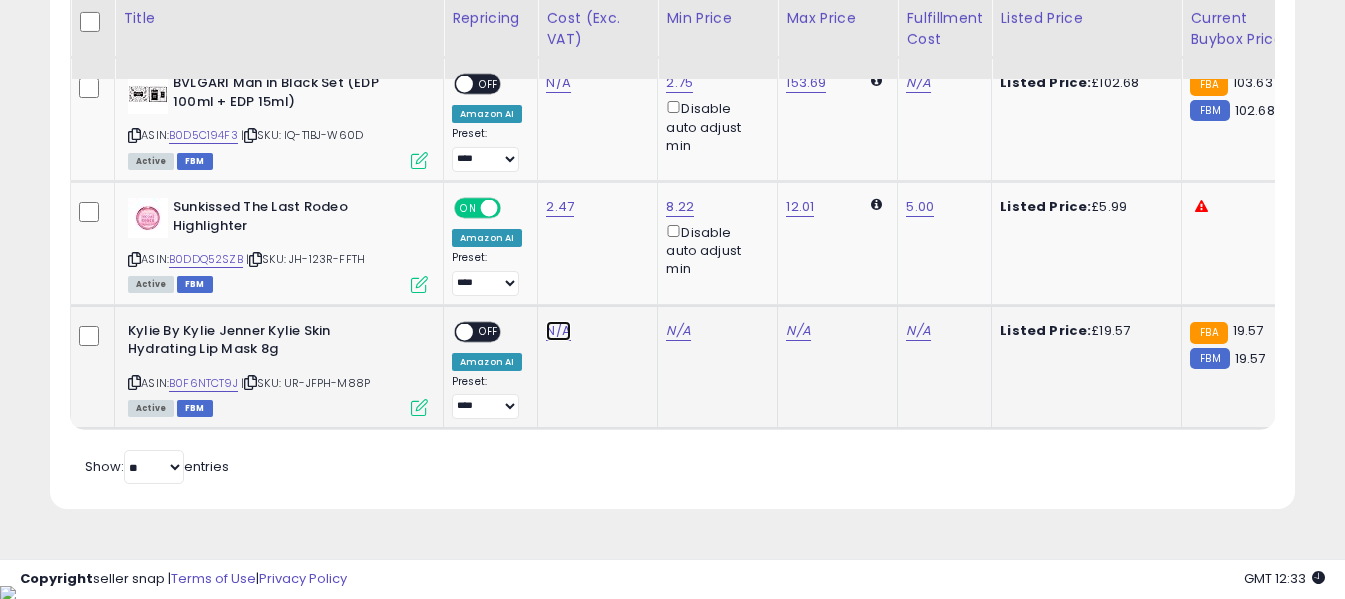 click on "N/A" at bounding box center [558, 83] 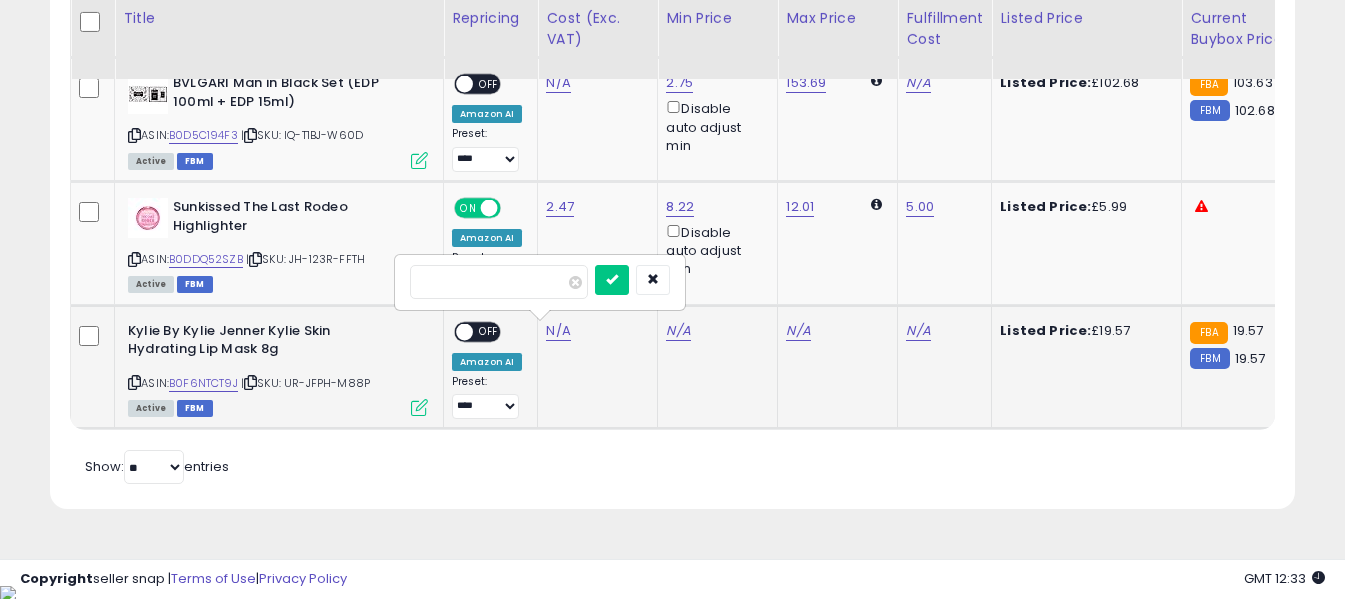 click at bounding box center (499, 282) 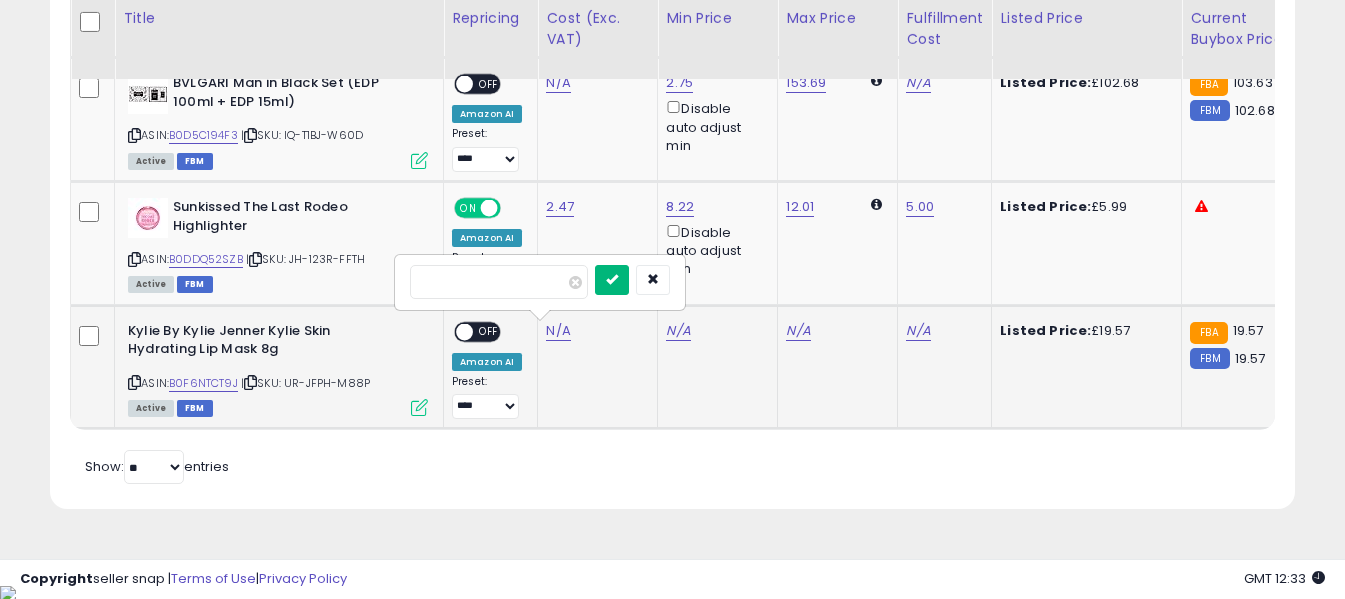 type on "*****" 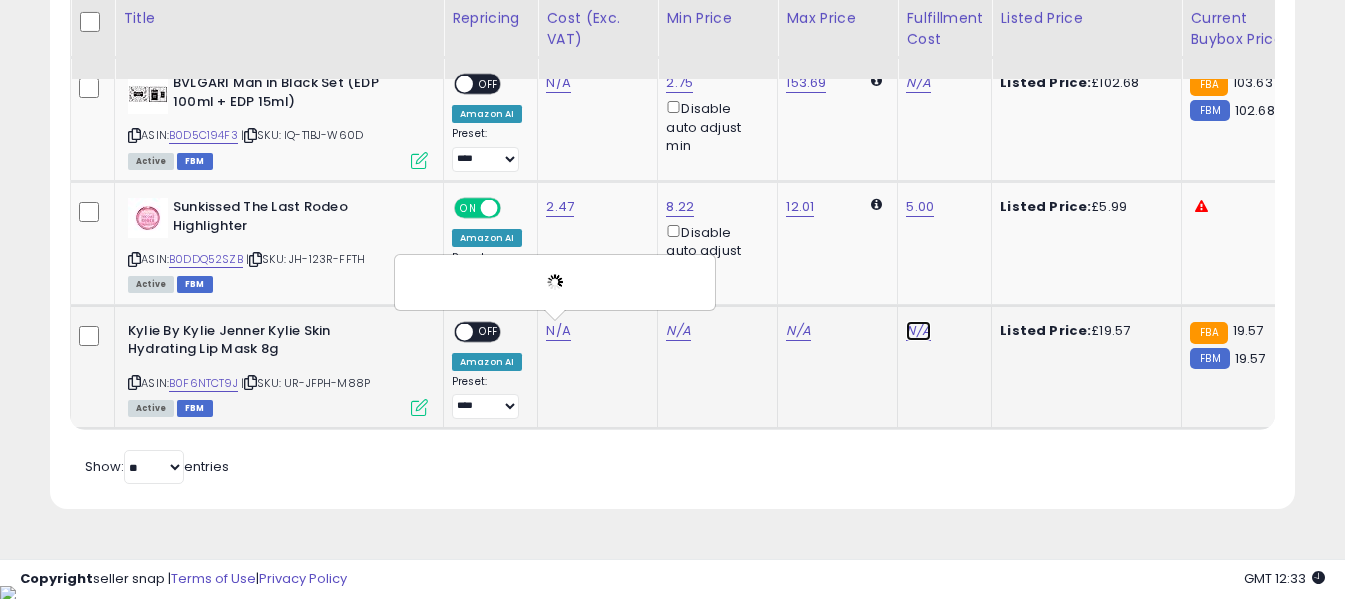 click on "N/A" at bounding box center [918, 83] 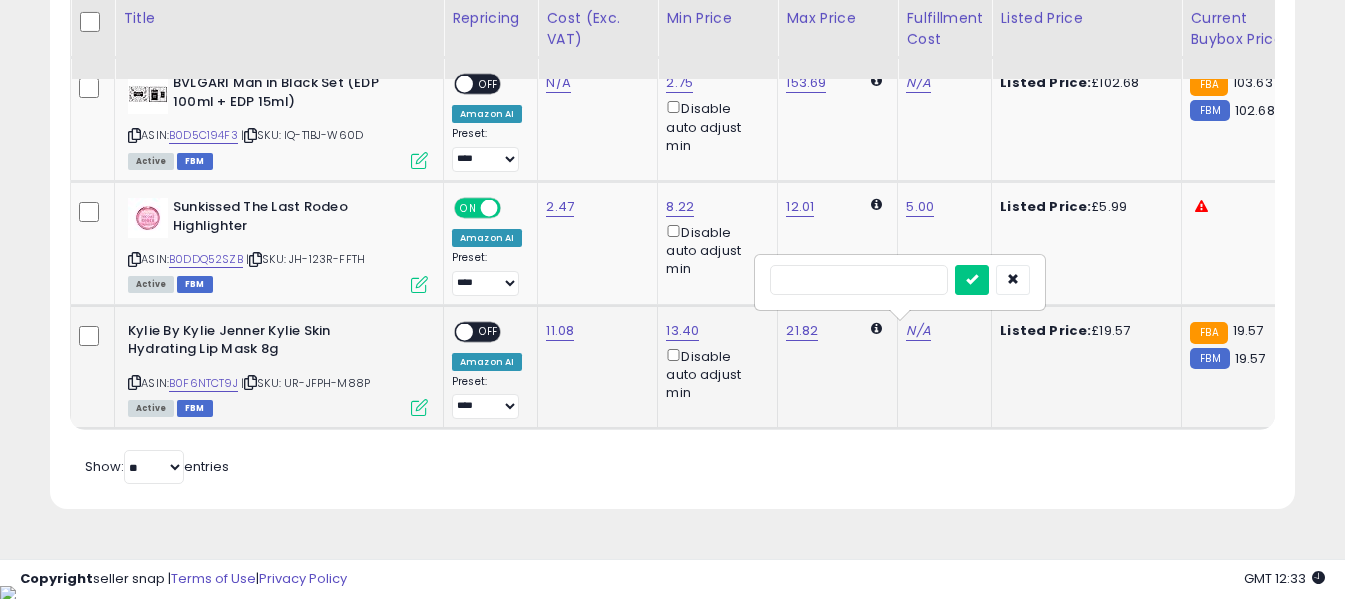 click at bounding box center [859, 280] 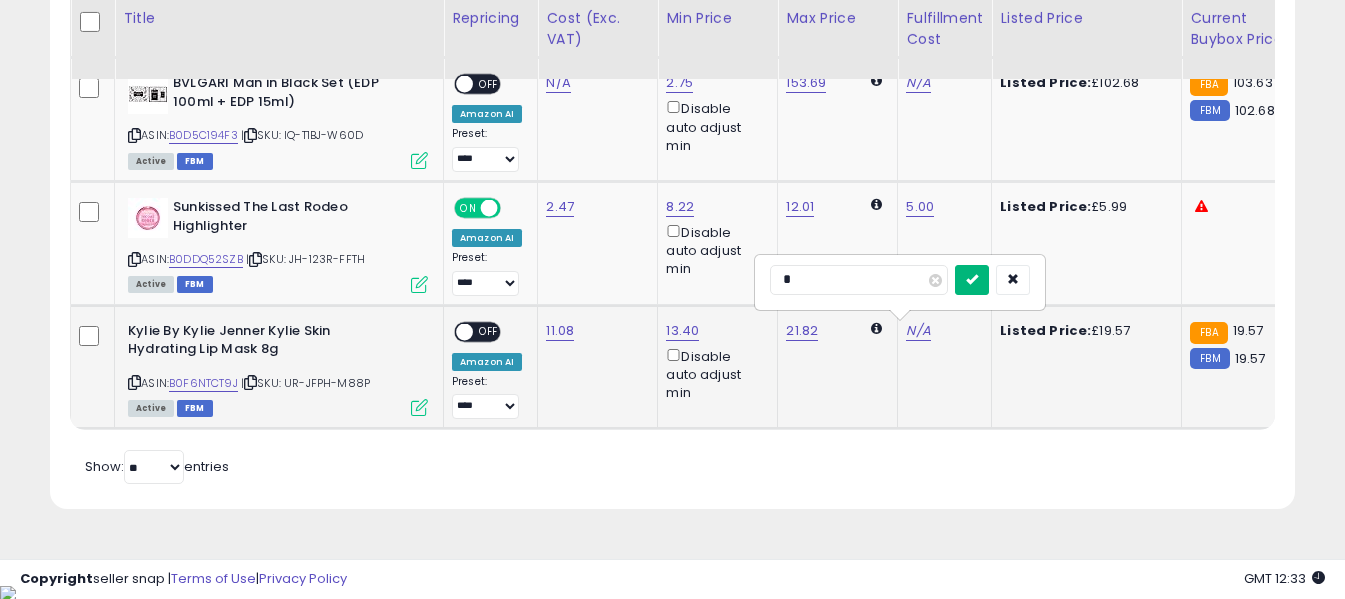 type on "*" 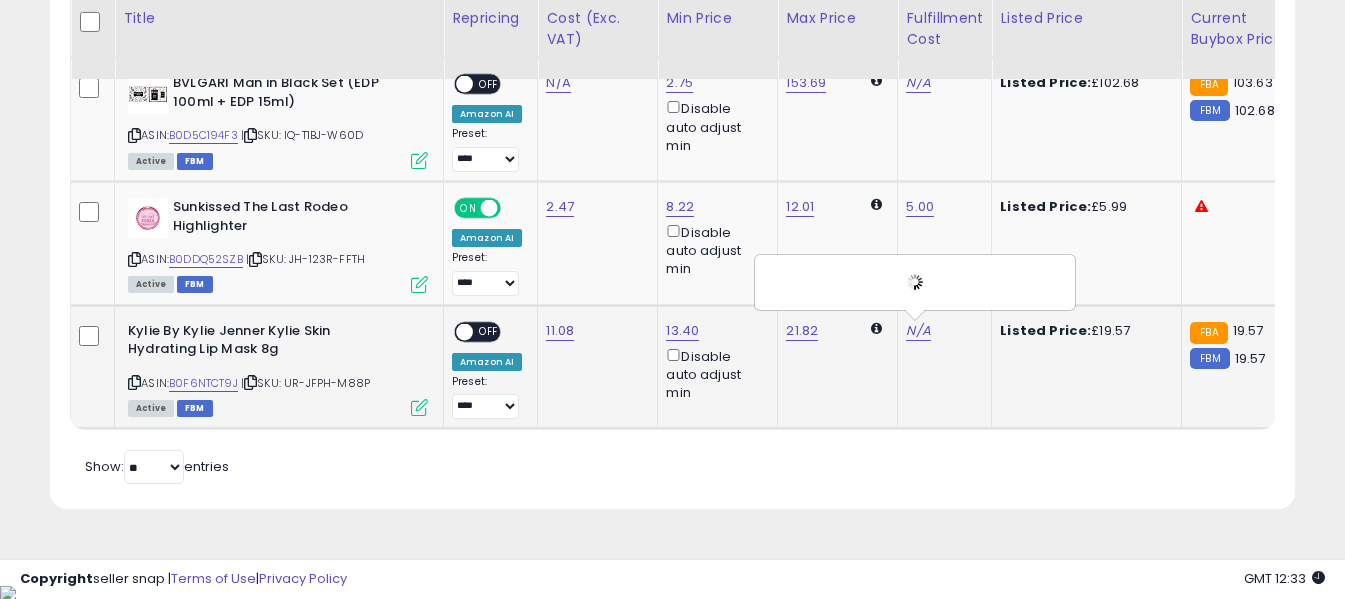 click on "OFF" at bounding box center (489, 331) 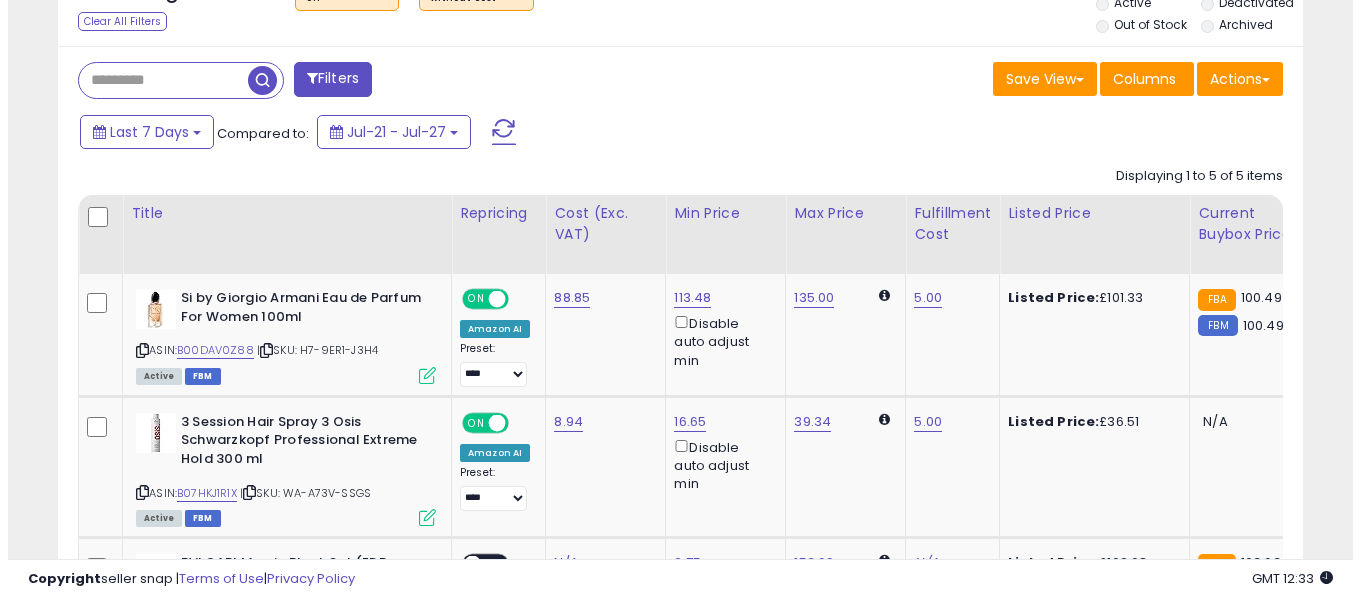 scroll, scrollTop: 606, scrollLeft: 0, axis: vertical 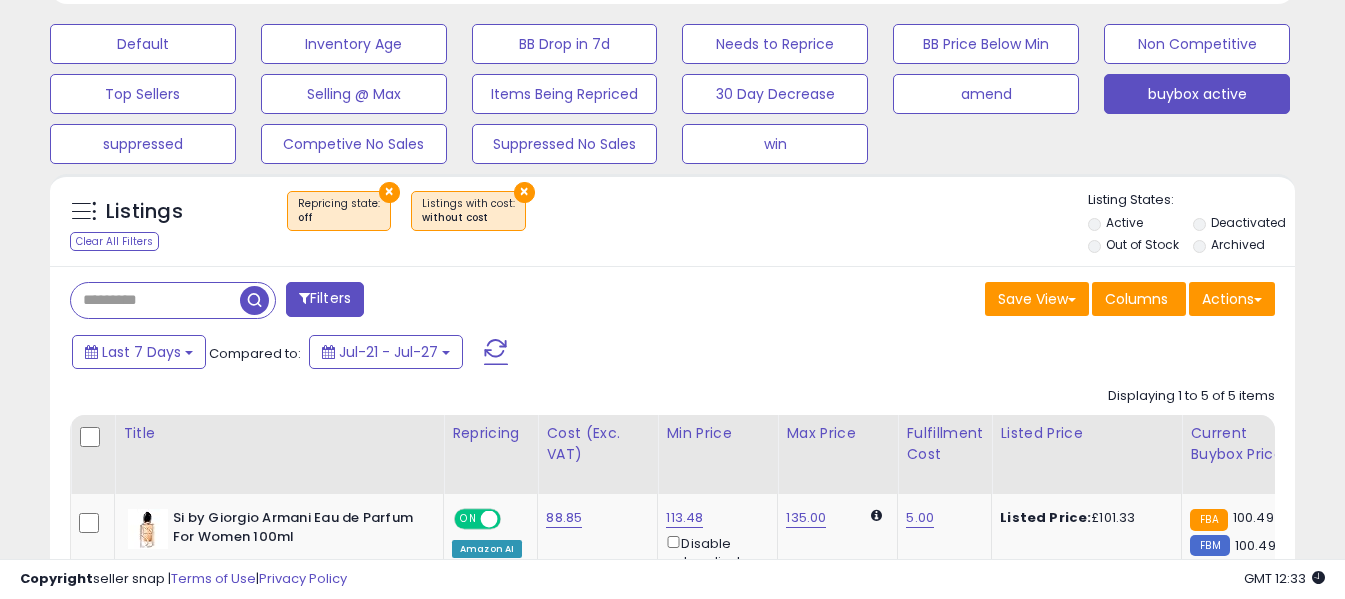 click at bounding box center (496, 352) 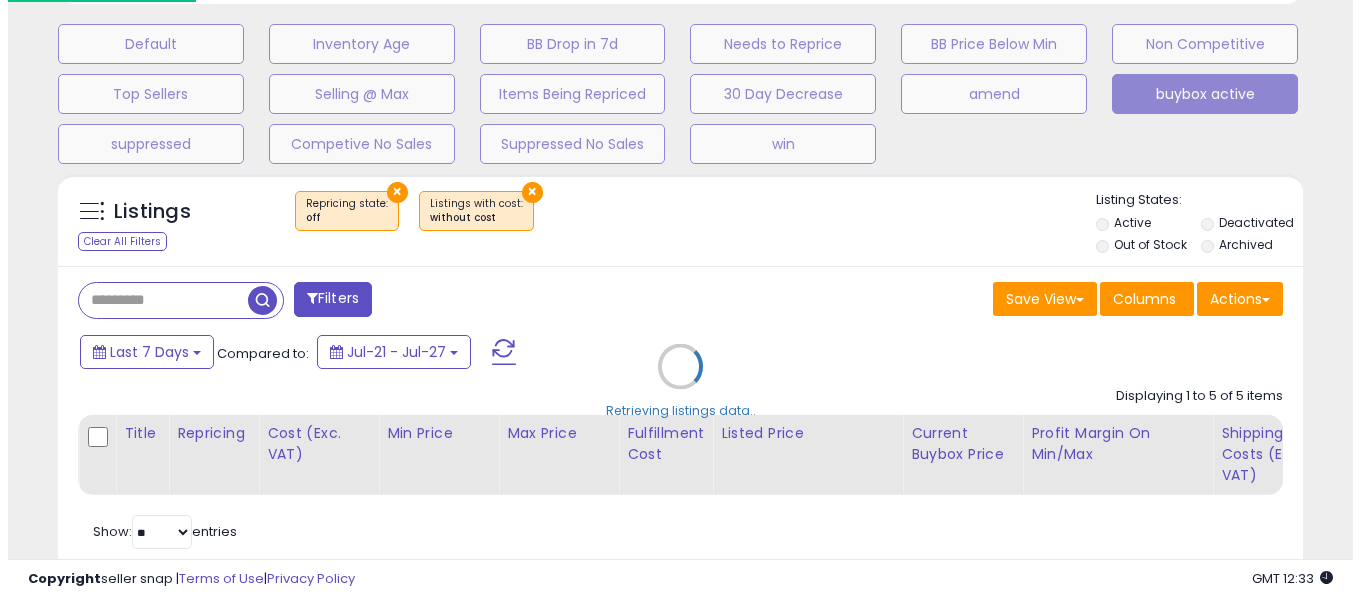 scroll, scrollTop: 999590, scrollLeft: 999271, axis: both 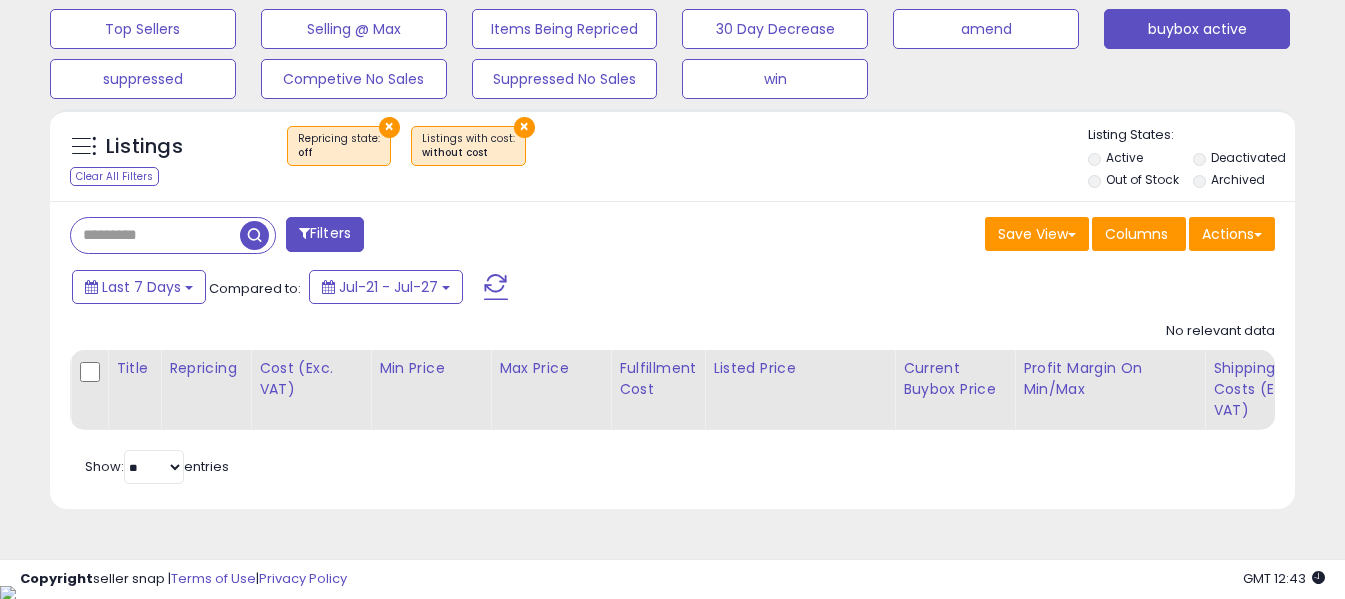 click at bounding box center [496, 287] 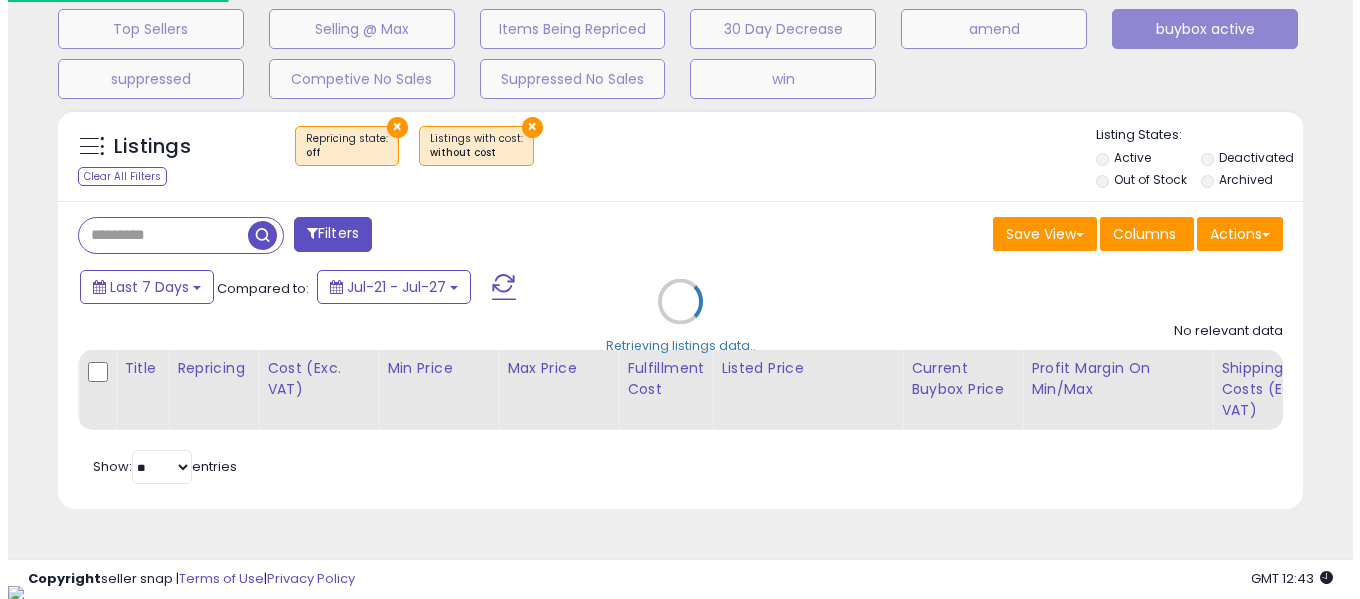 scroll, scrollTop: 999590, scrollLeft: 999271, axis: both 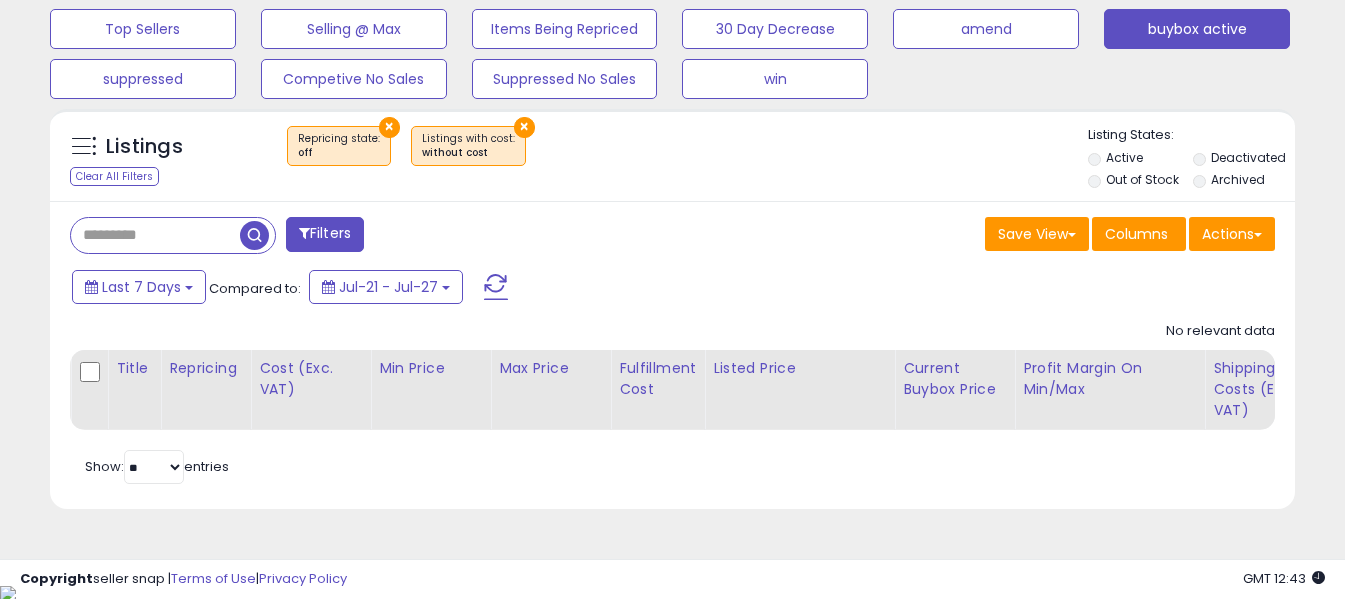 click at bounding box center [496, 287] 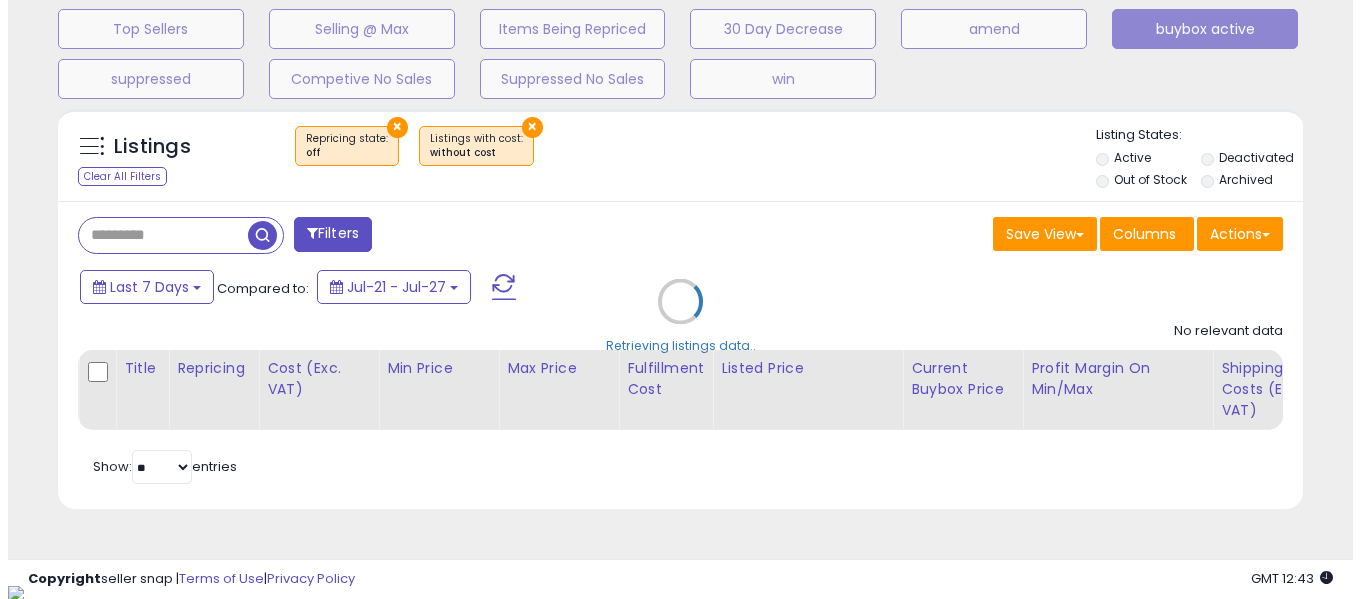 scroll, scrollTop: 999590, scrollLeft: 999271, axis: both 